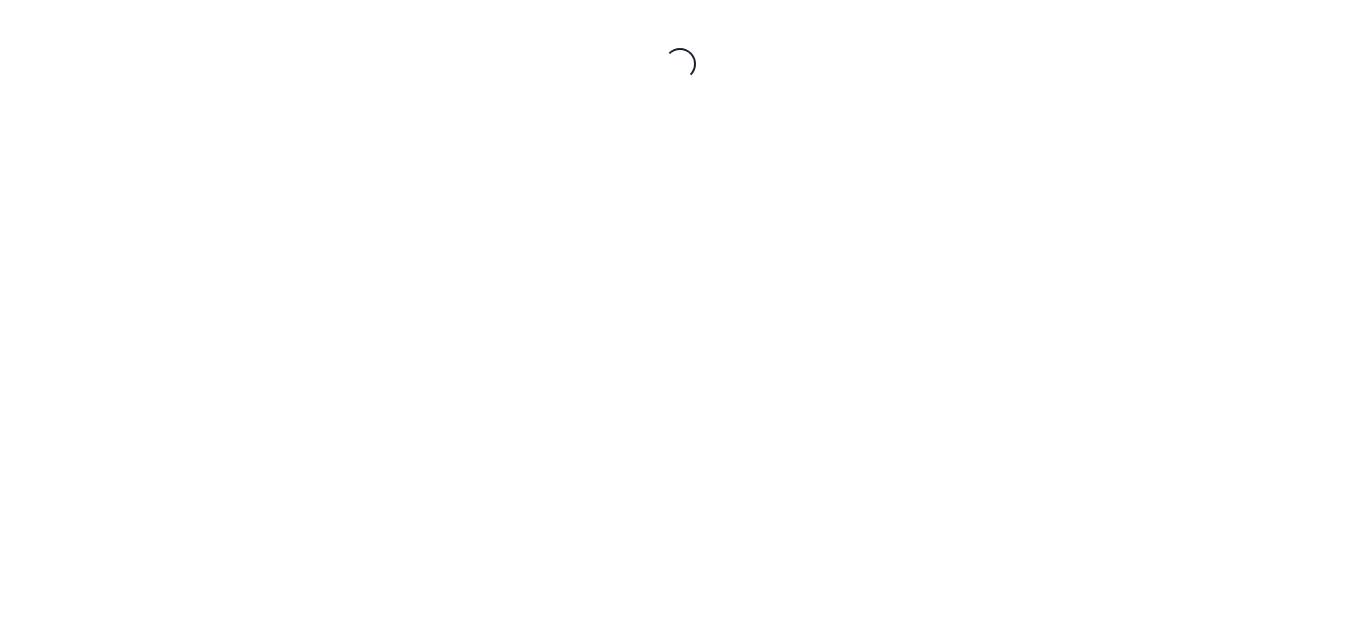 scroll, scrollTop: 0, scrollLeft: 0, axis: both 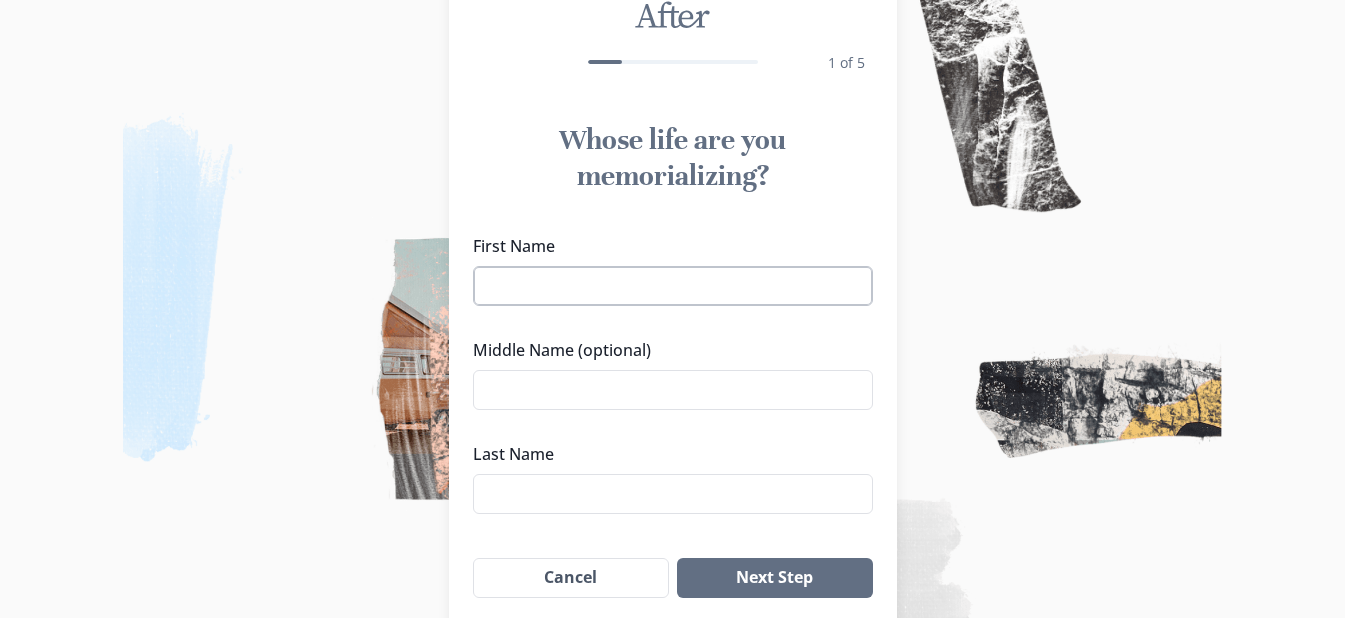 click on "First Name" at bounding box center (673, 286) 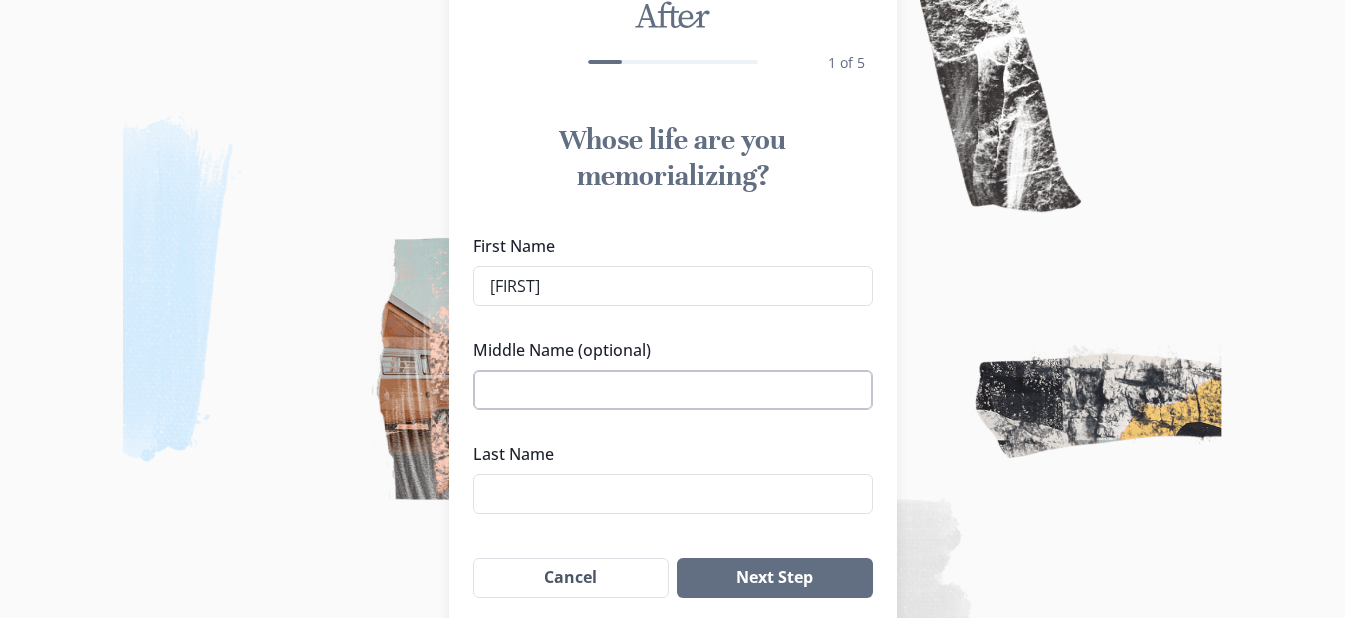 type on "[FIRST]" 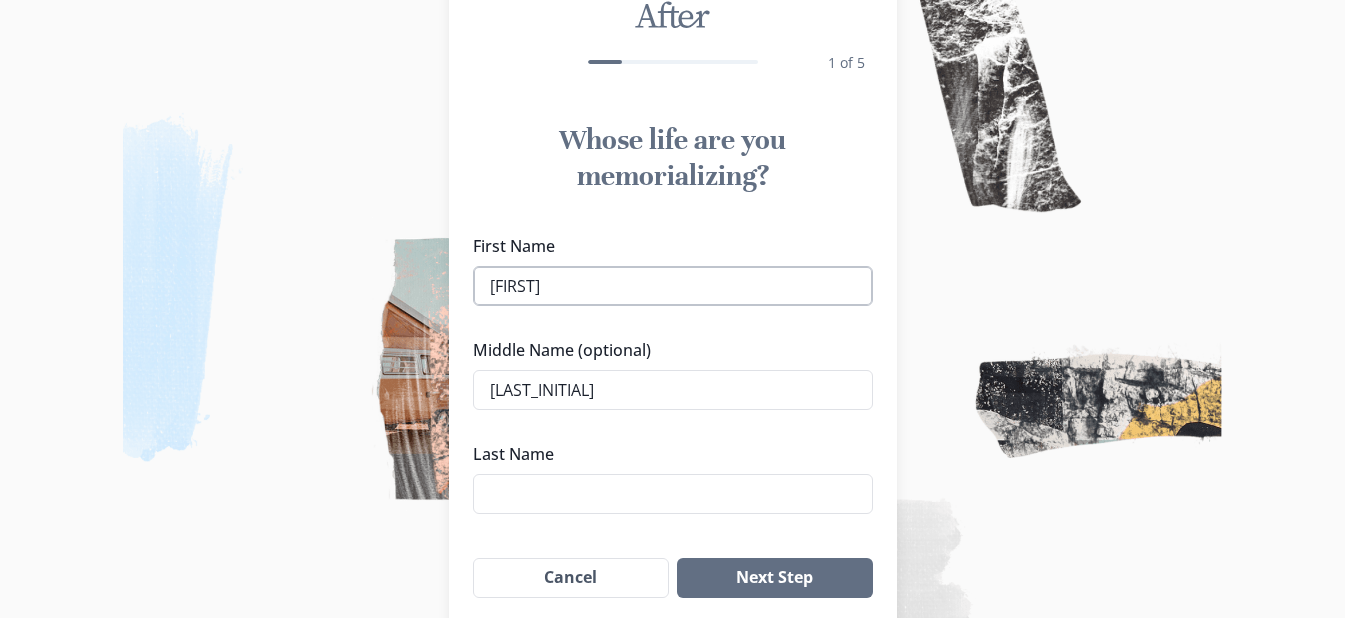 type on "[LAST_INITIAL]" 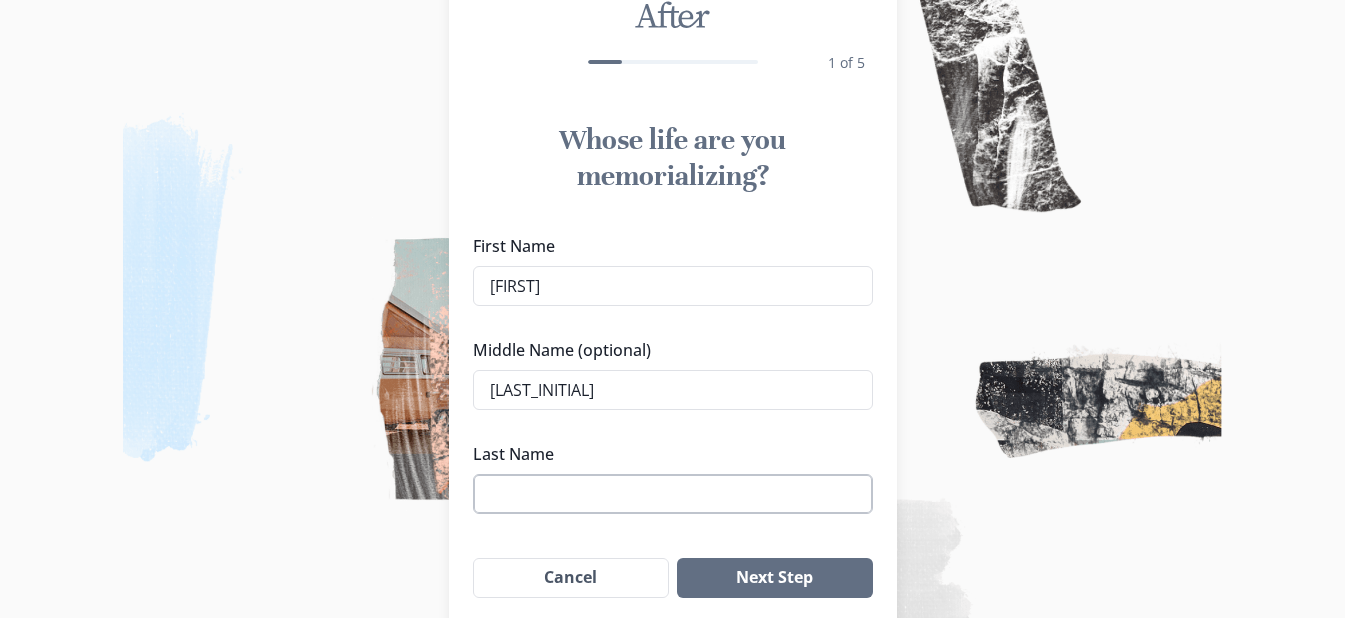 type on "[FIRST]" 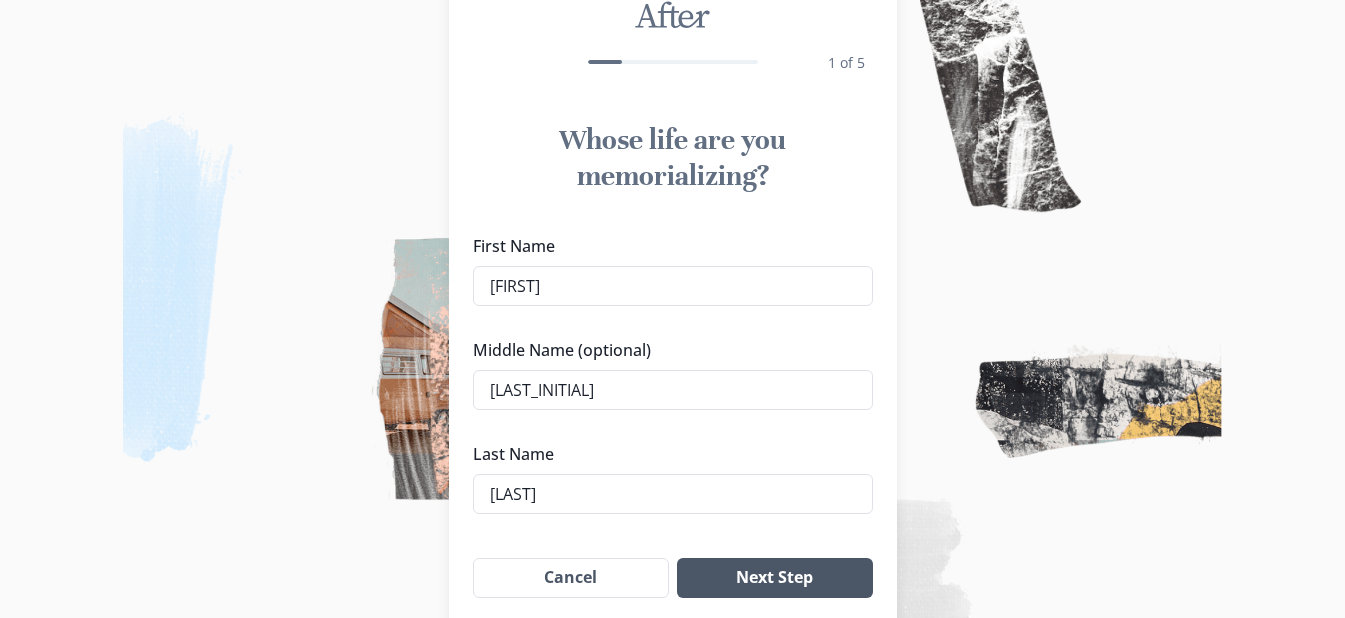 type on "[LAST]" 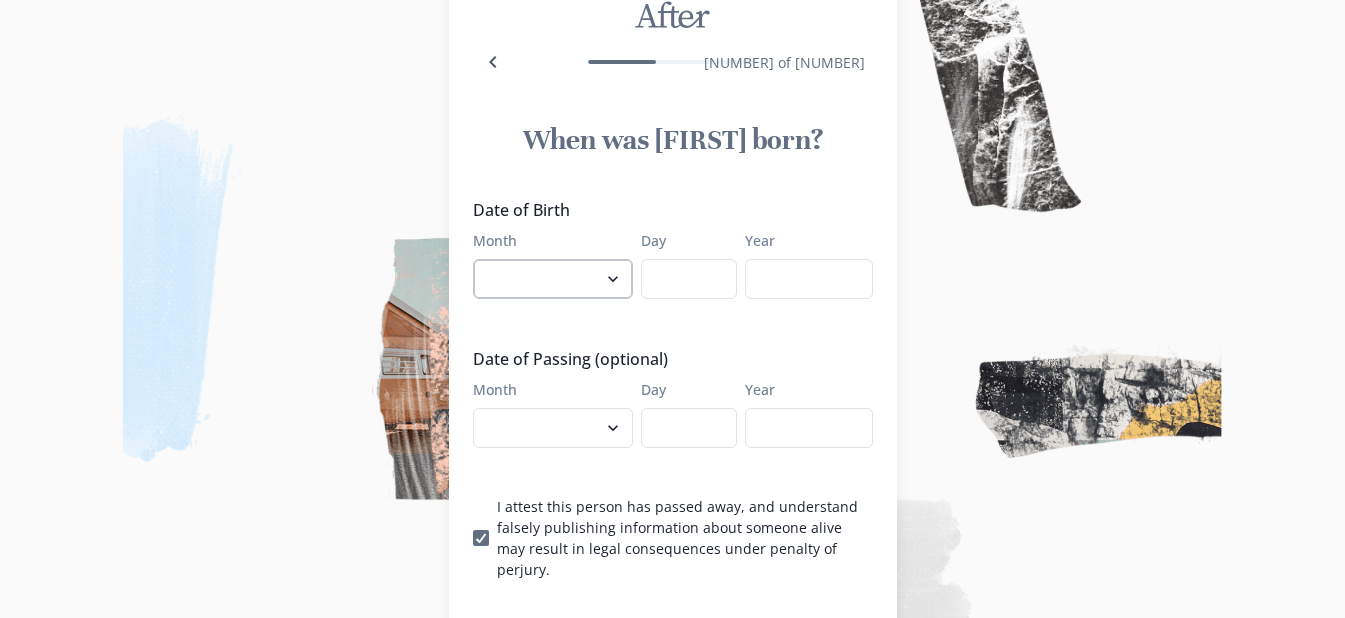 click on "January February March April May June July August September October November December" at bounding box center (553, 279) 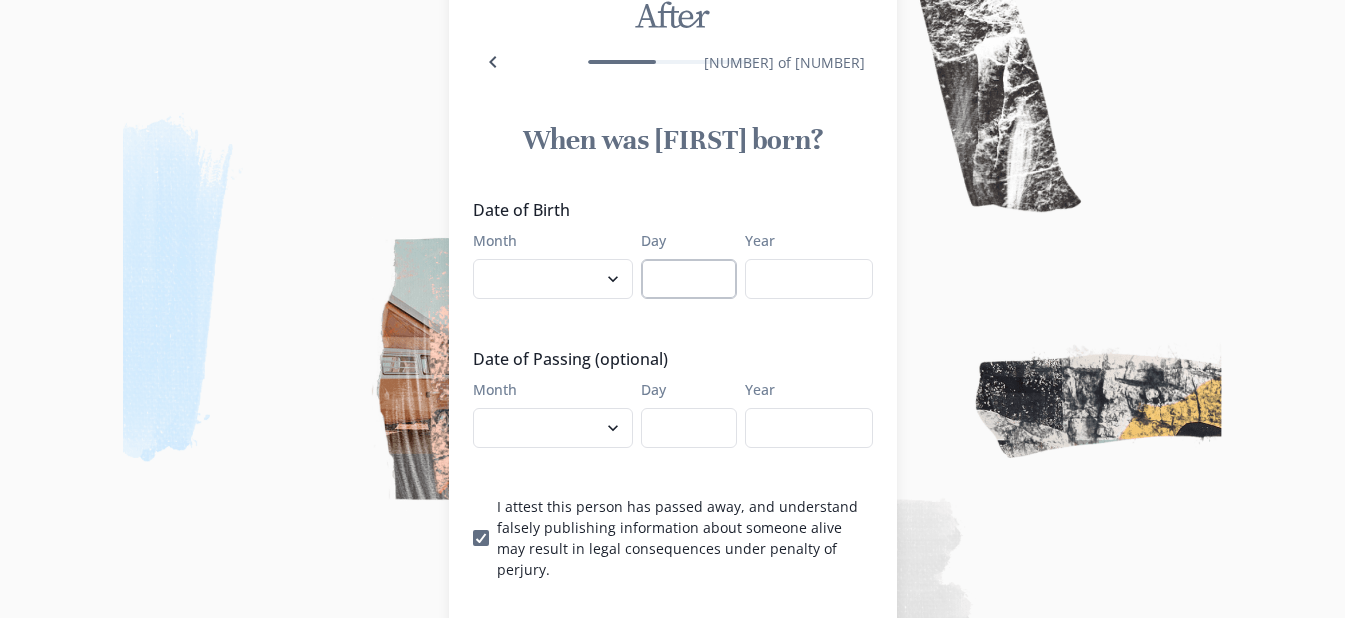 click on "Day" at bounding box center (689, 279) 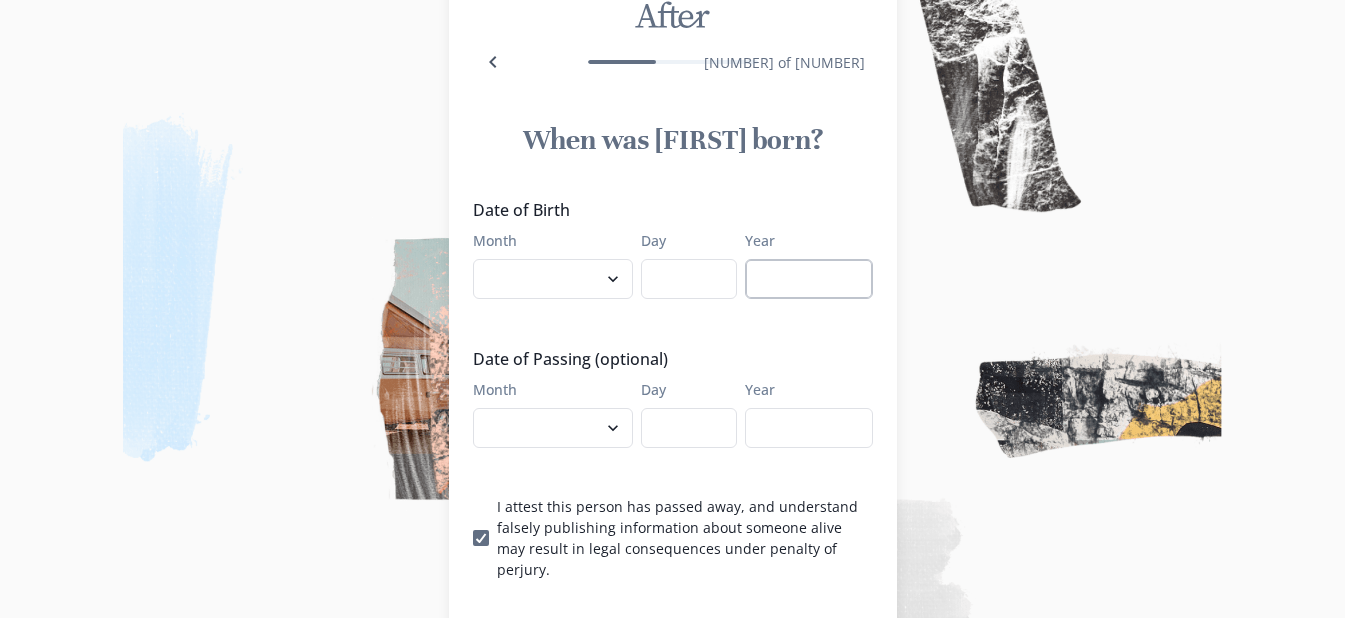 type on "[NUMBER]" 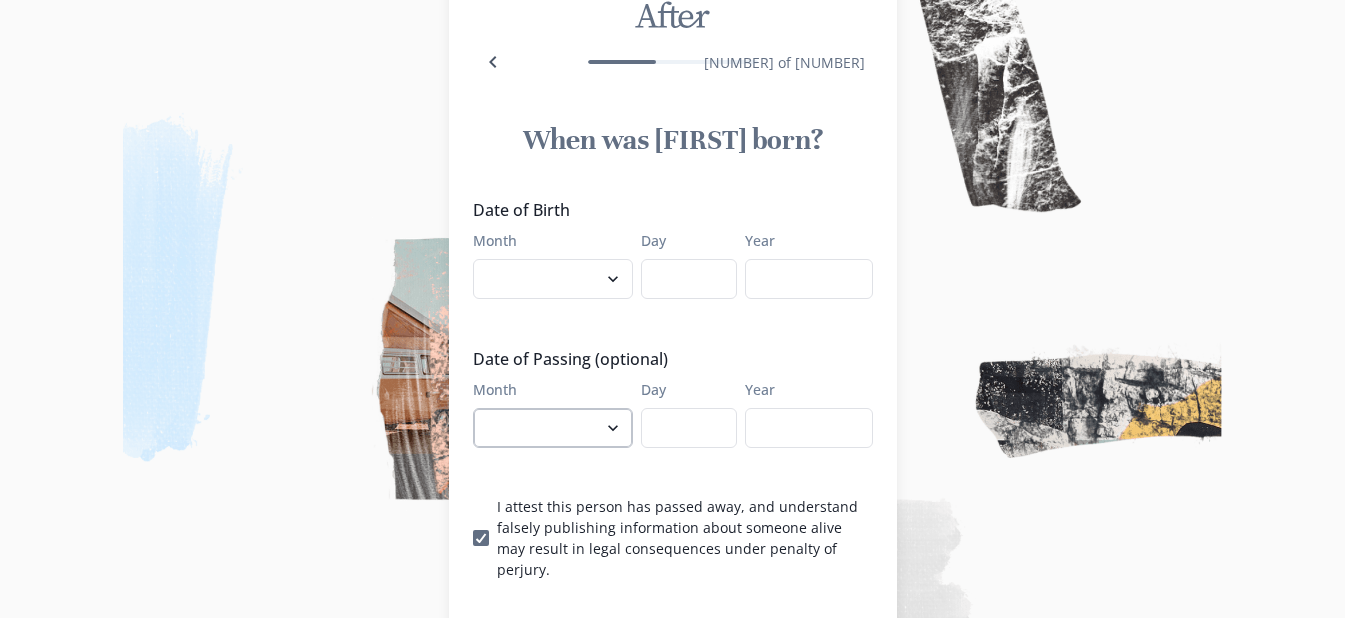 type on "[YEAR]" 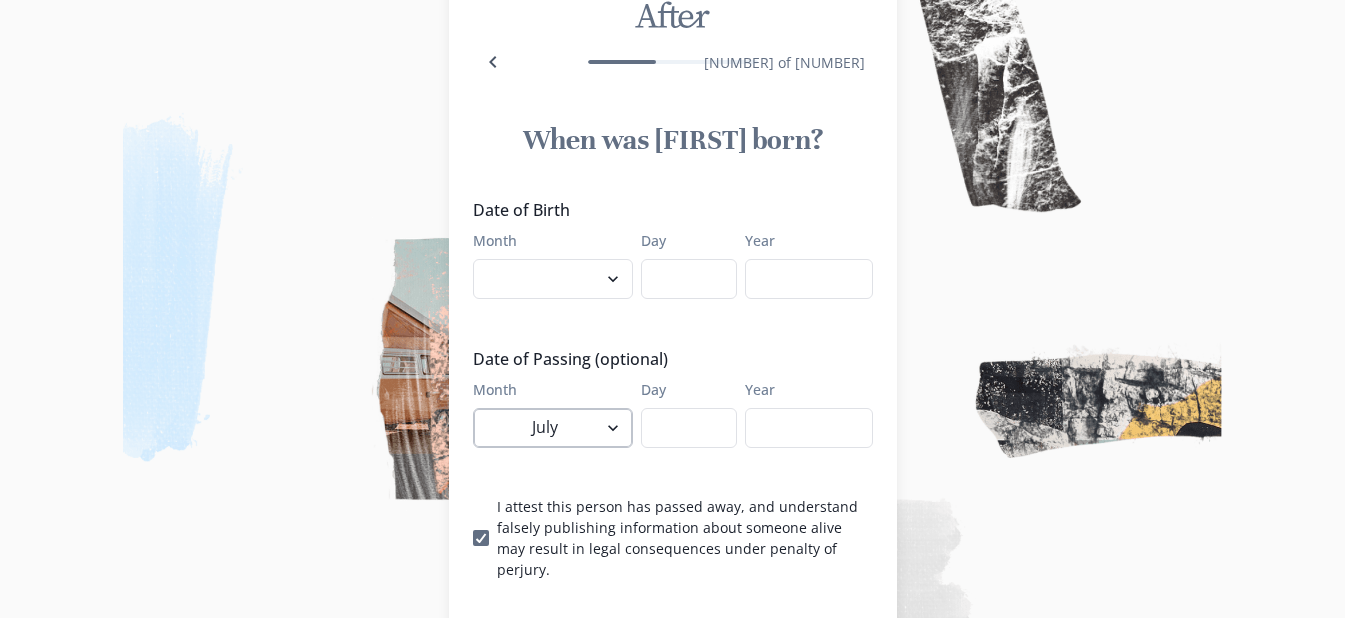 click on "January February March April May June July August September October November December" at bounding box center (553, 428) 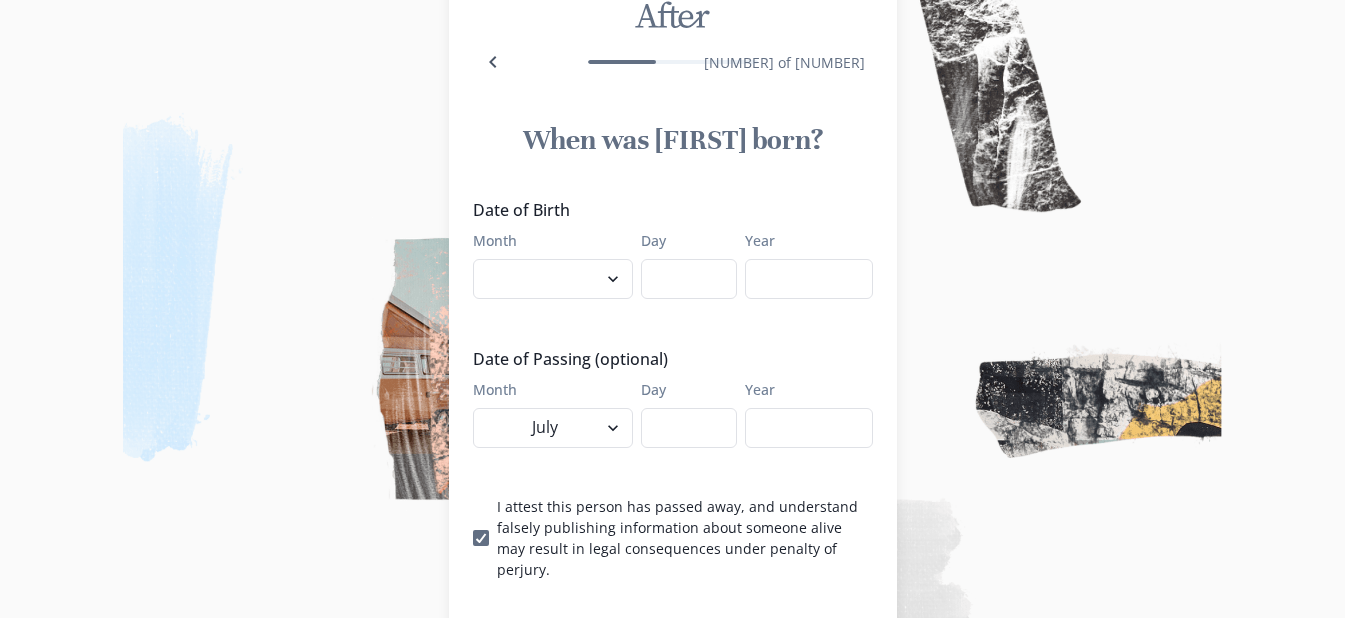 click on "Date of Birth Month   January February March April May June July August September October November December Day 03 Year 2008 Date of Passing (optional) Month   January February March April May June July August September October November December Day Year I attest this person has passed away, and understand falsely publishing information about someone alive may result in legal consequences under penalty of perjury." at bounding box center (673, 389) 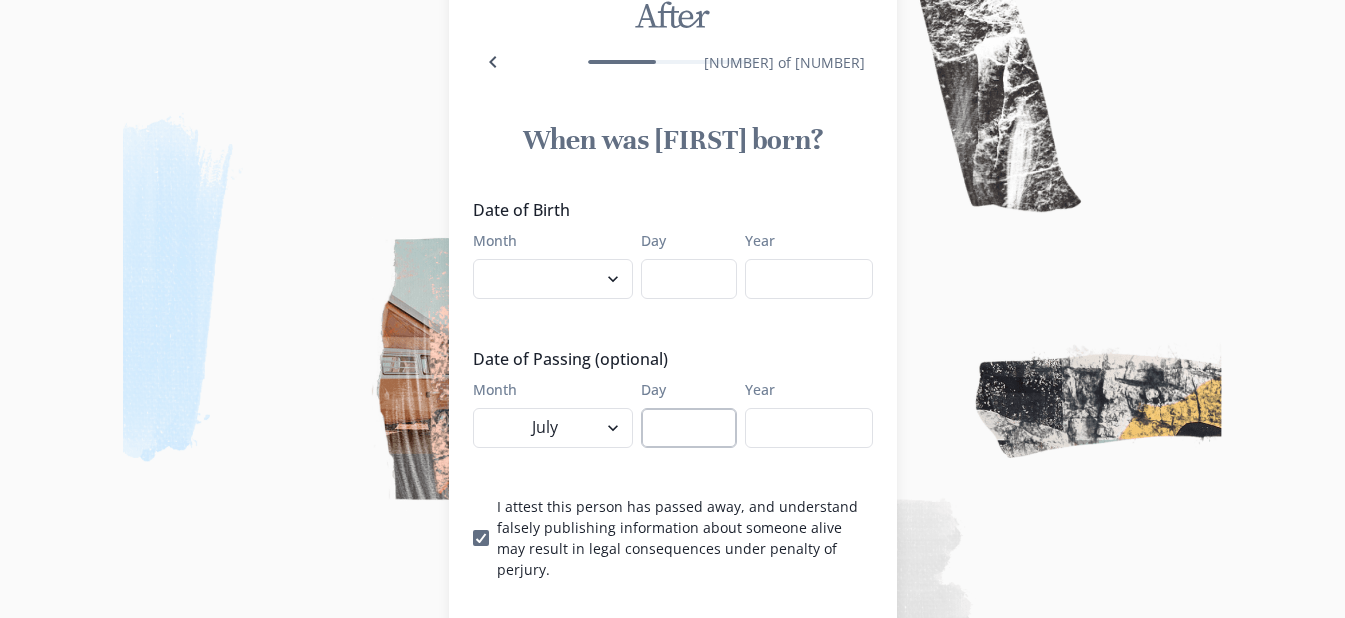 click on "Day" at bounding box center [689, 428] 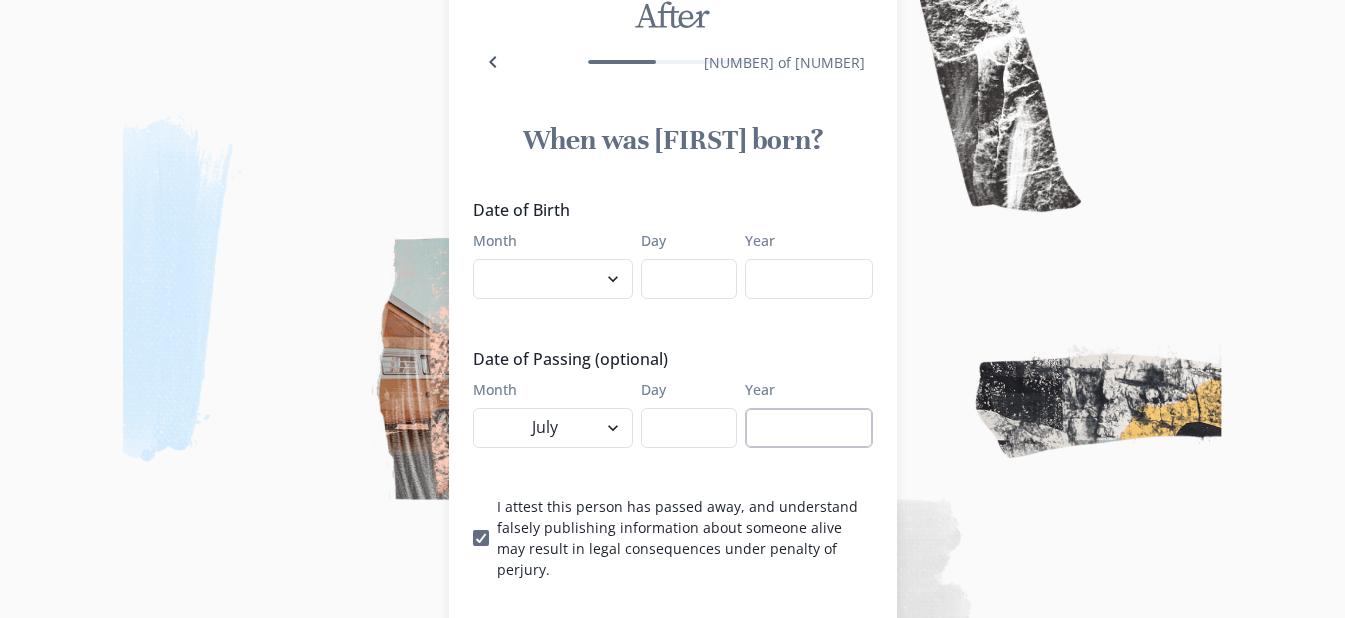 type on "[NUMBER]" 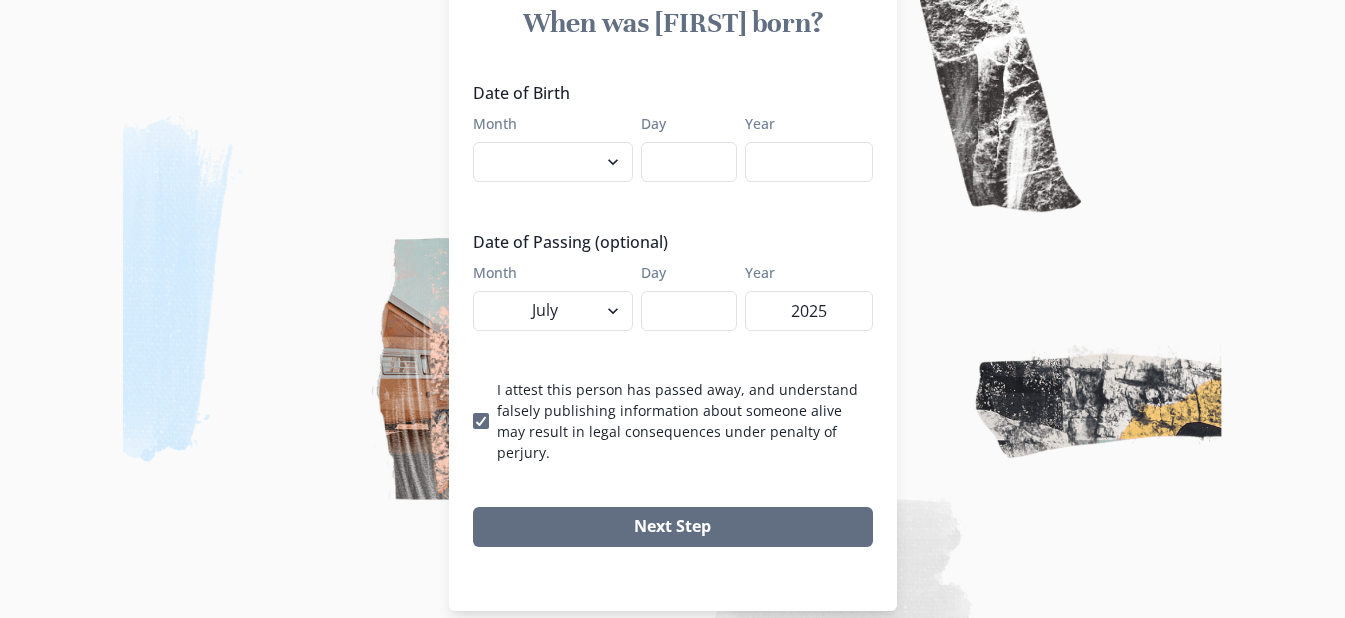scroll, scrollTop: 221, scrollLeft: 0, axis: vertical 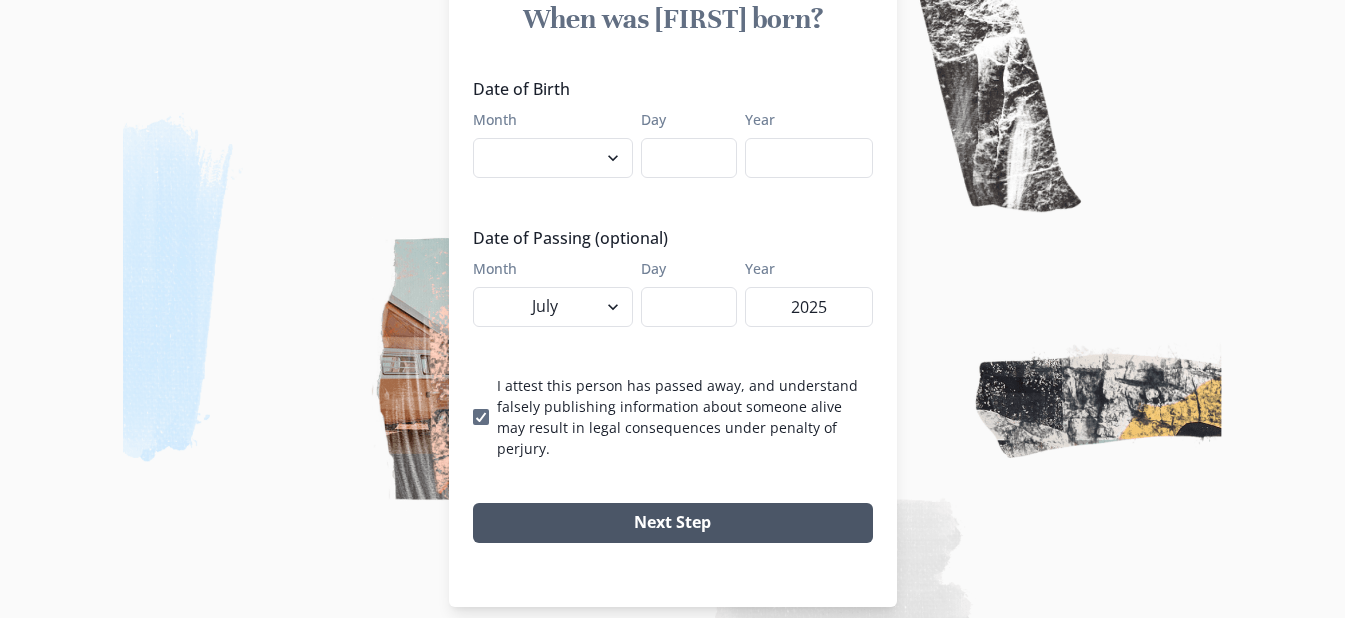 type on "2025" 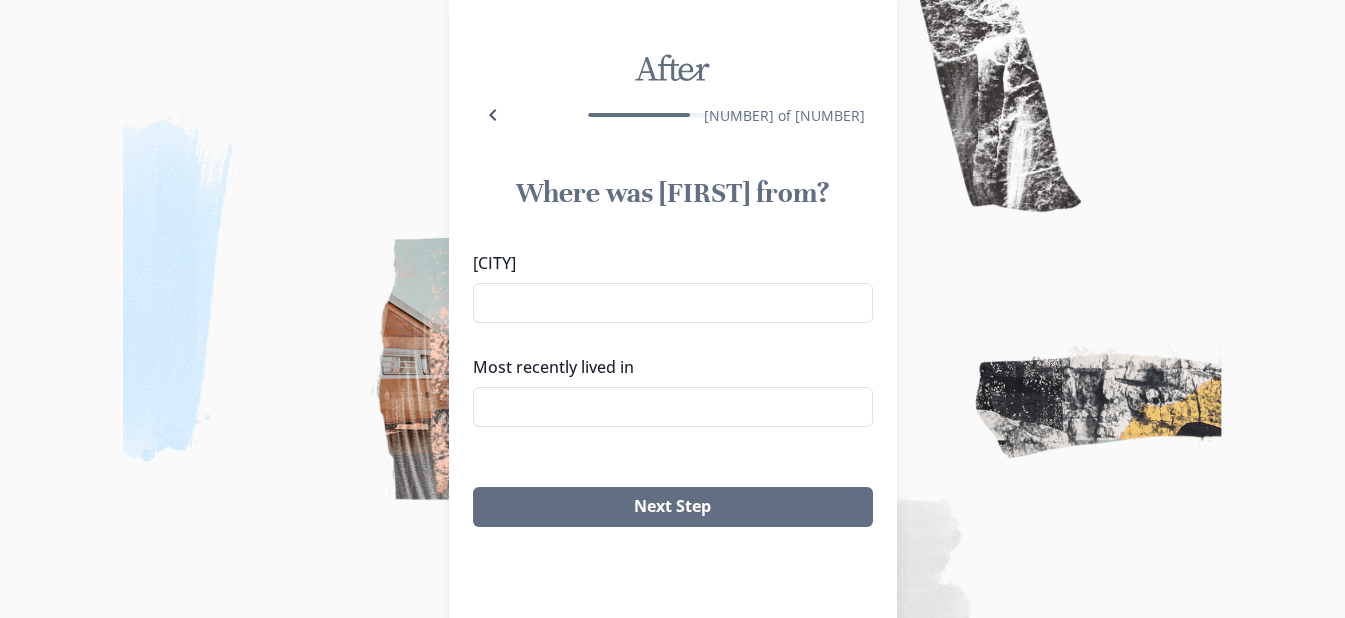 scroll, scrollTop: 14, scrollLeft: 0, axis: vertical 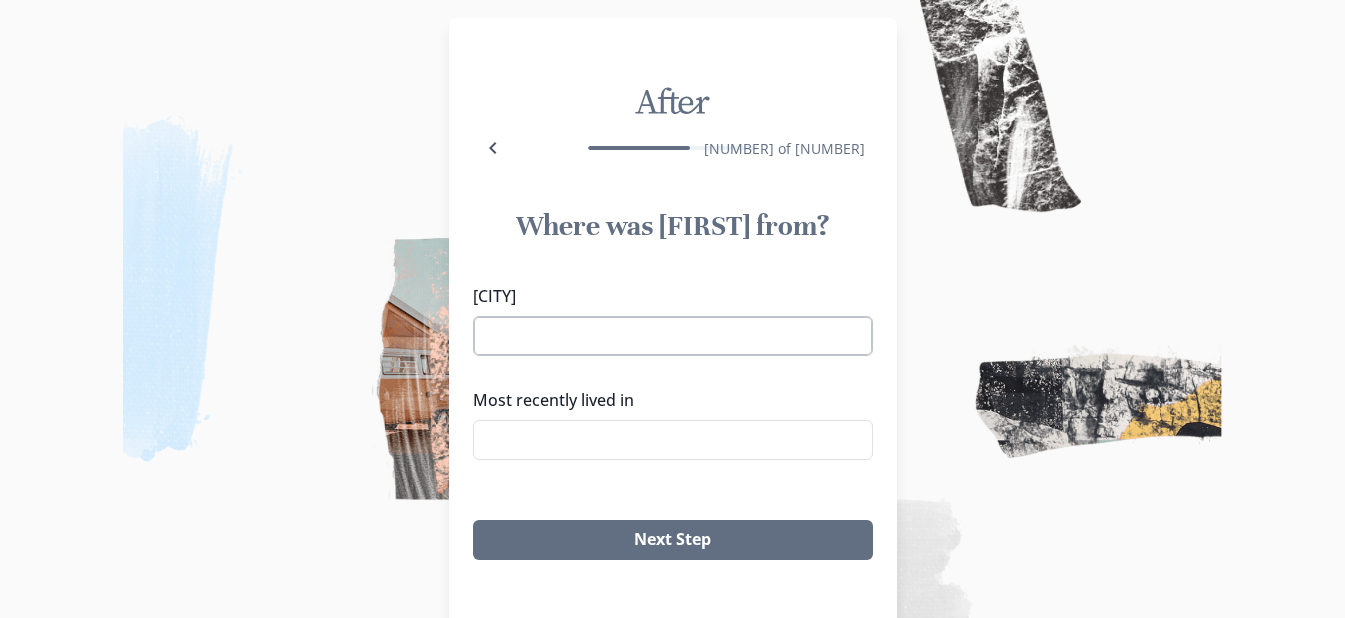 click on "[CITY]" at bounding box center [673, 336] 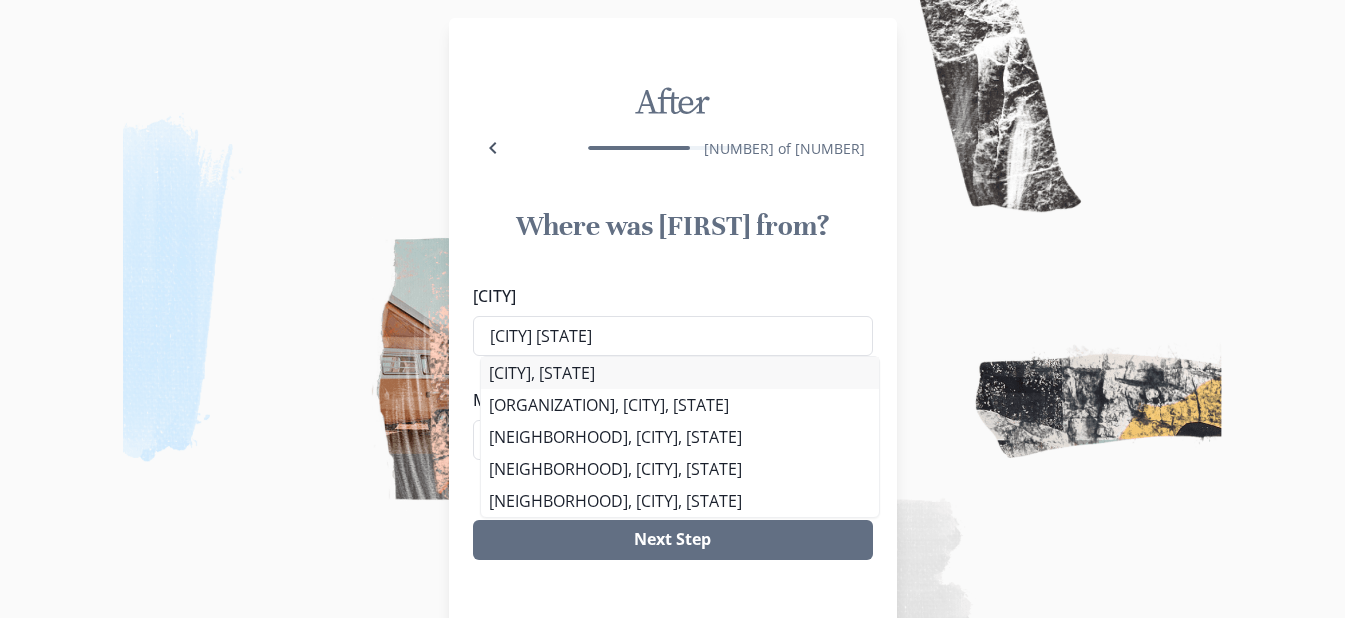 type on "[CITY] [STATE]" 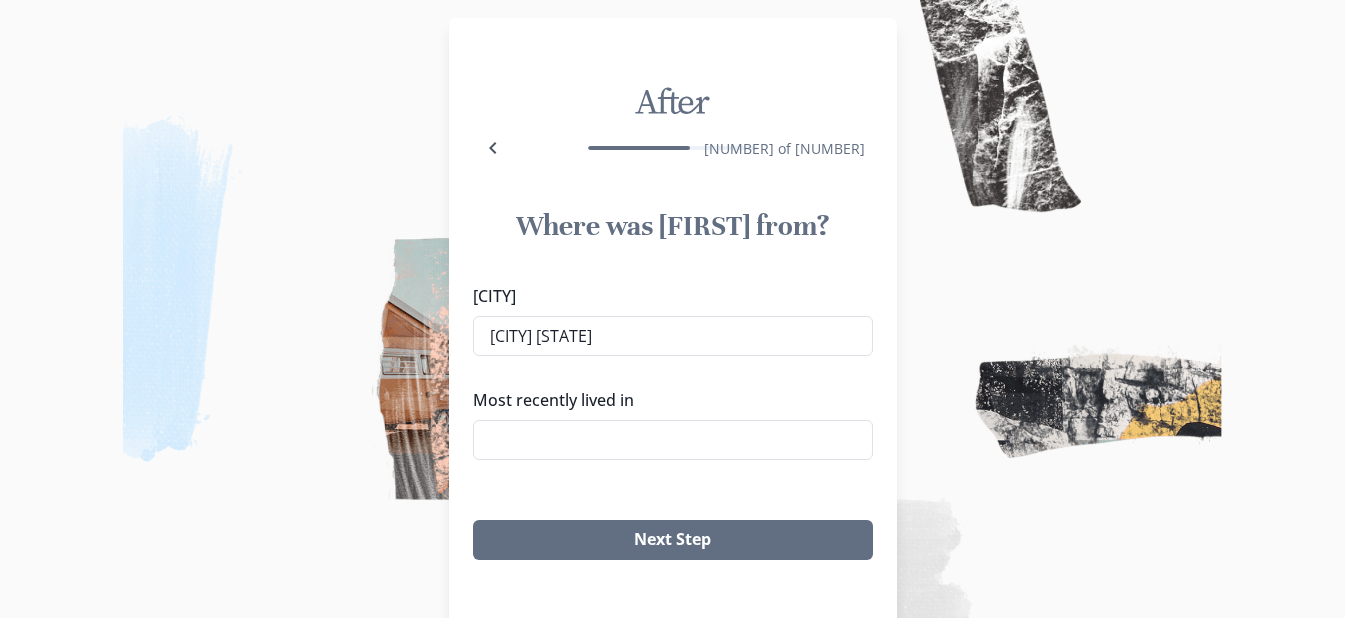 click on "[CITY], [STATE]" at bounding box center [679, 373] 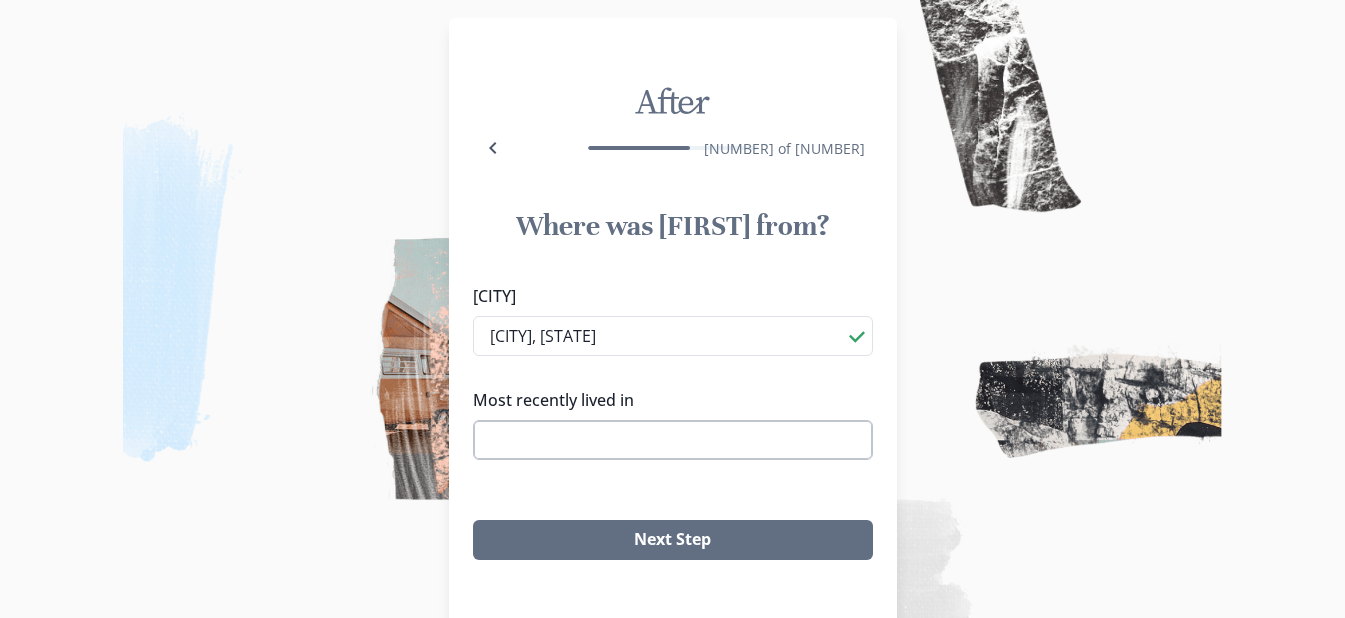 click on "Most recently lived in" at bounding box center (673, 440) 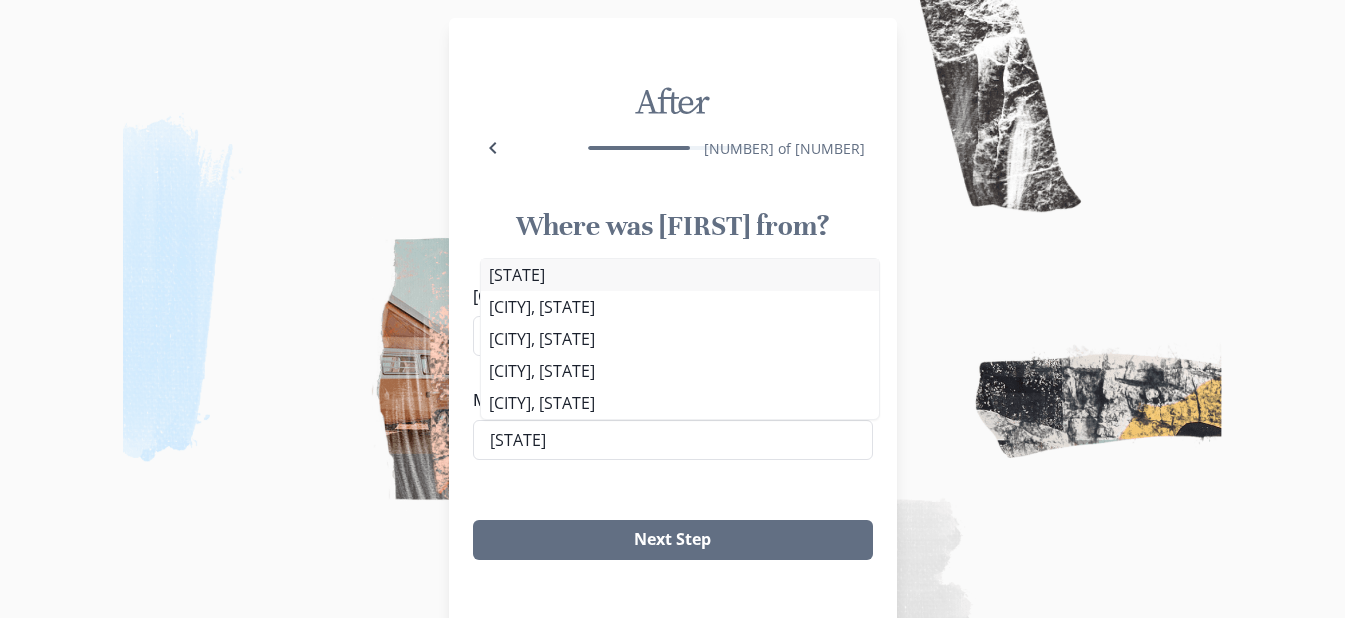 type on "[STATE]" 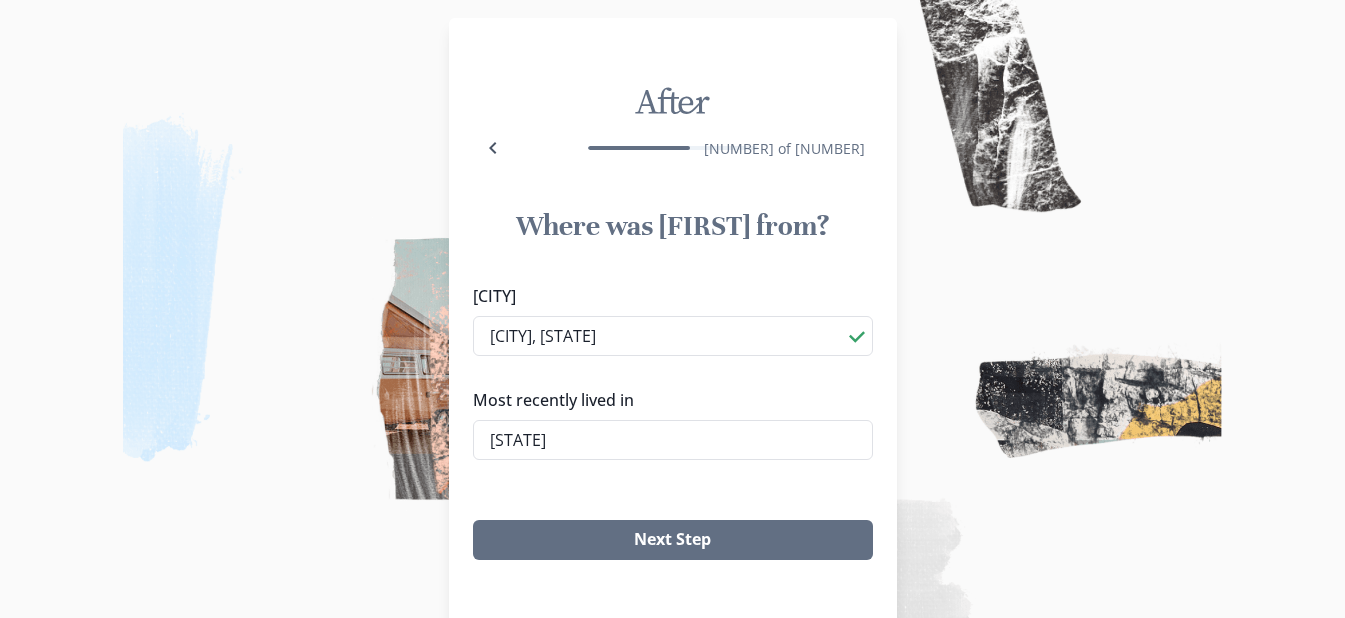 click on "[STATE]" at bounding box center [680, 277] 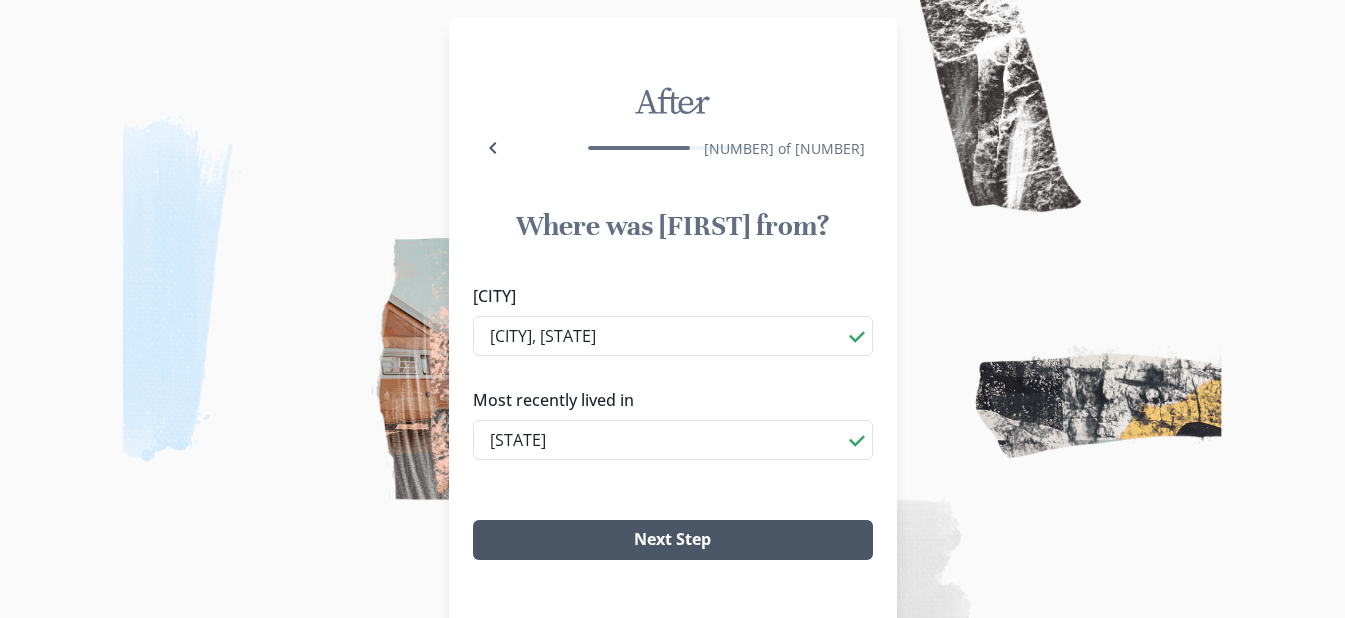 click on "Next Step" at bounding box center (673, 540) 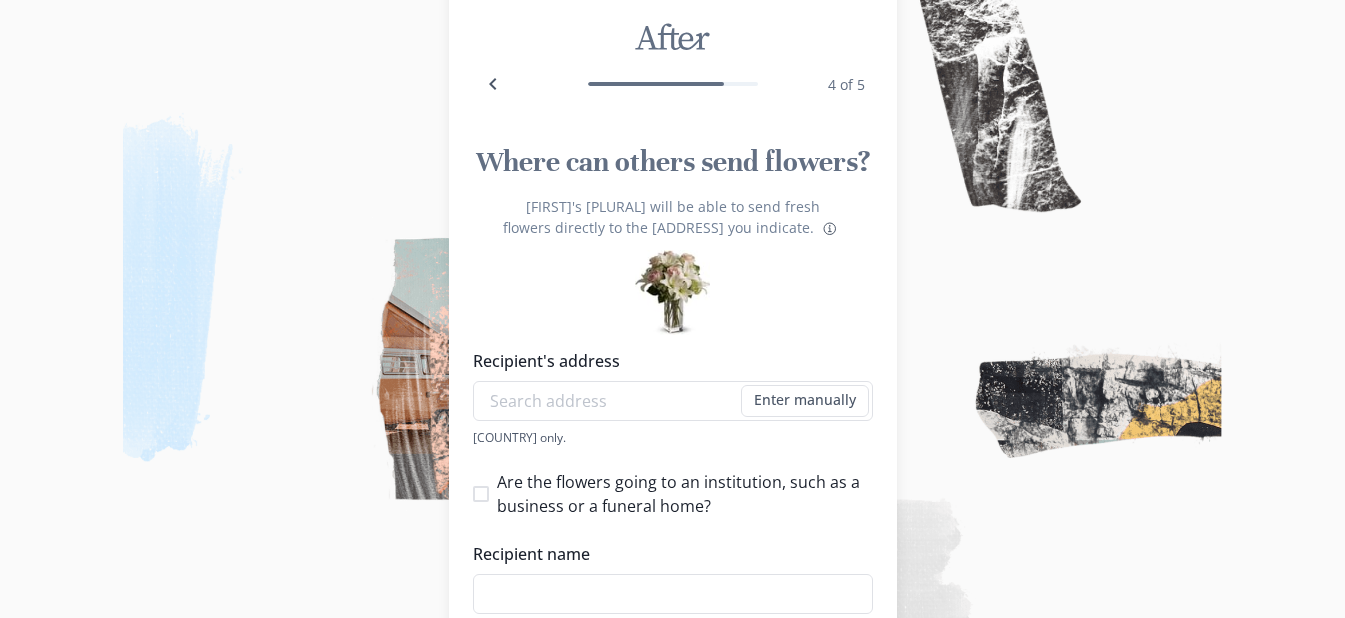 scroll, scrollTop: 114, scrollLeft: 0, axis: vertical 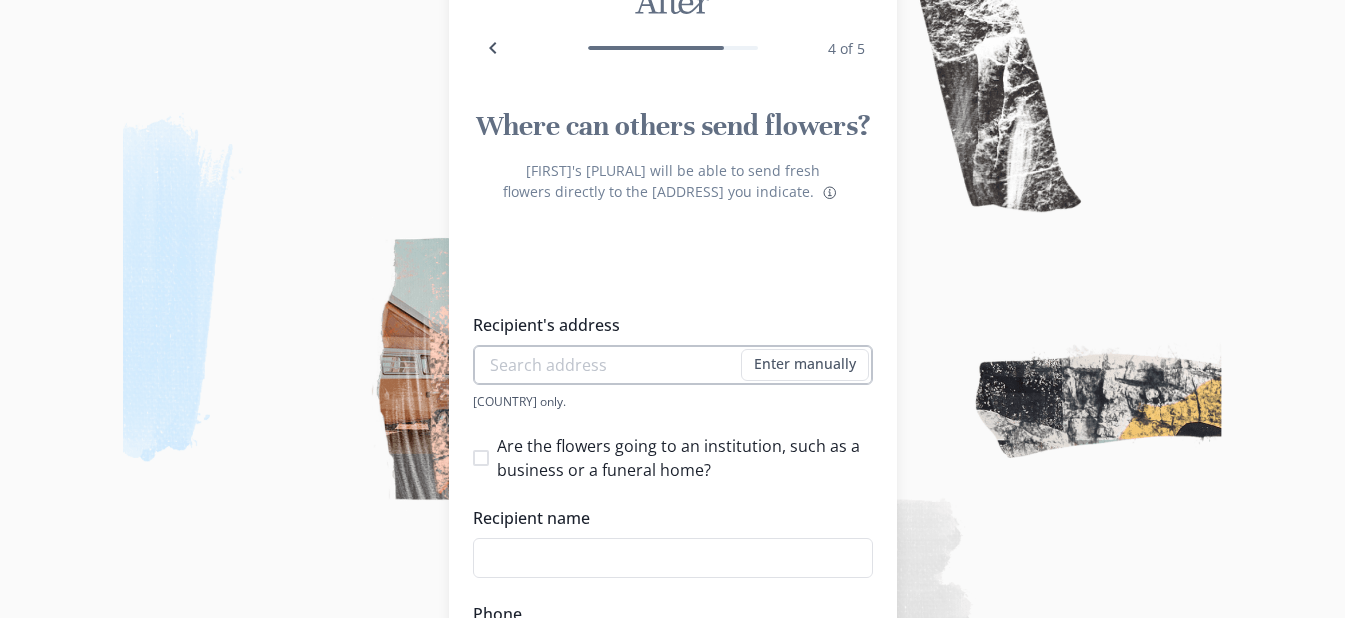 click on "Recipient's address" at bounding box center (673, 365) 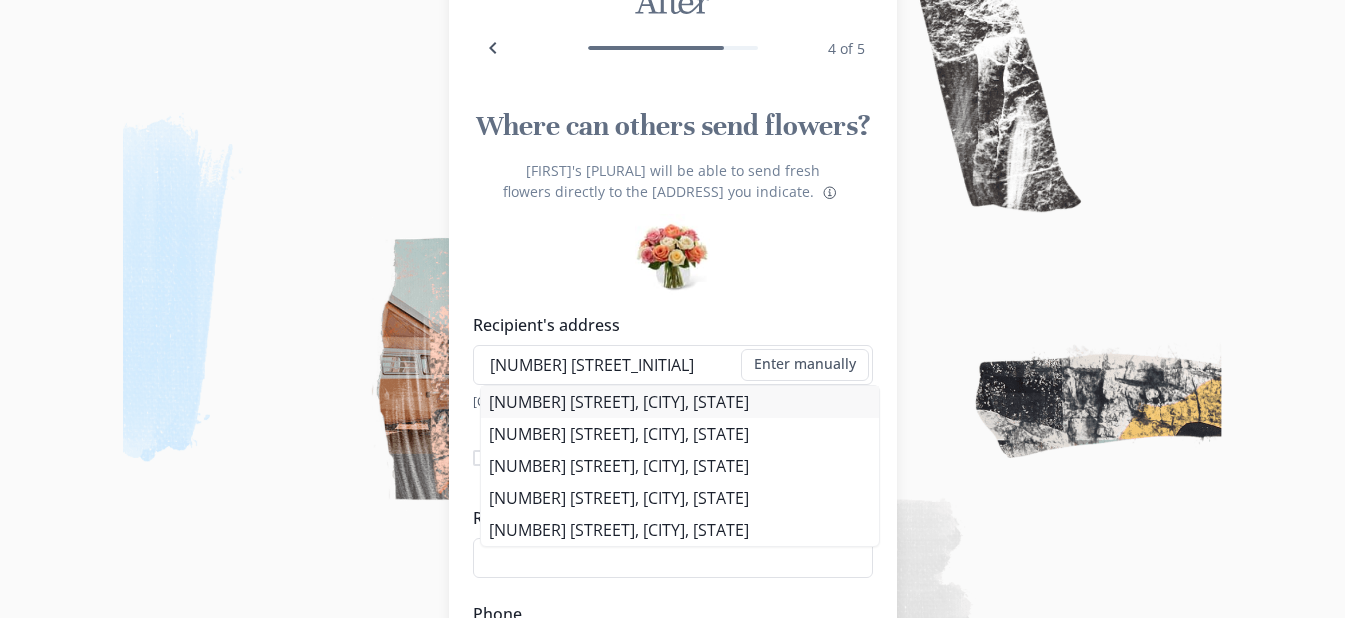 type on "[NUMBER] [STREET_INITIAL]" 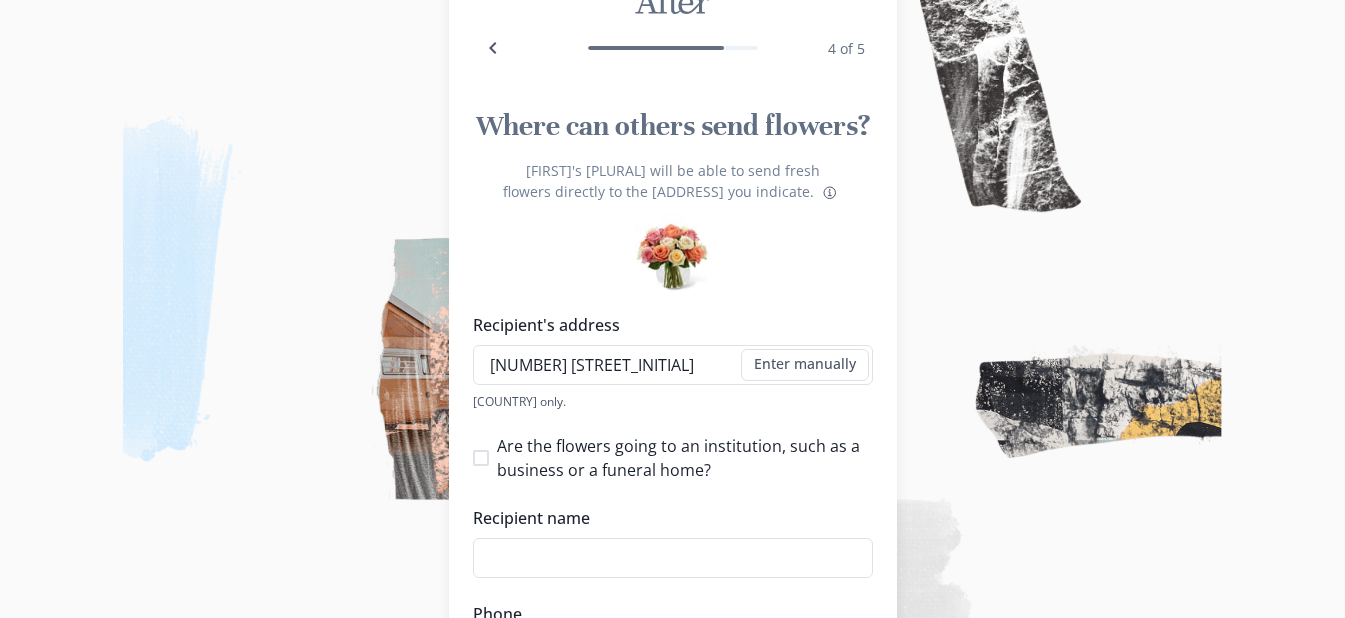 click on "[NUMBER] [STREET], [CITY], [STATE]" at bounding box center [680, 402] 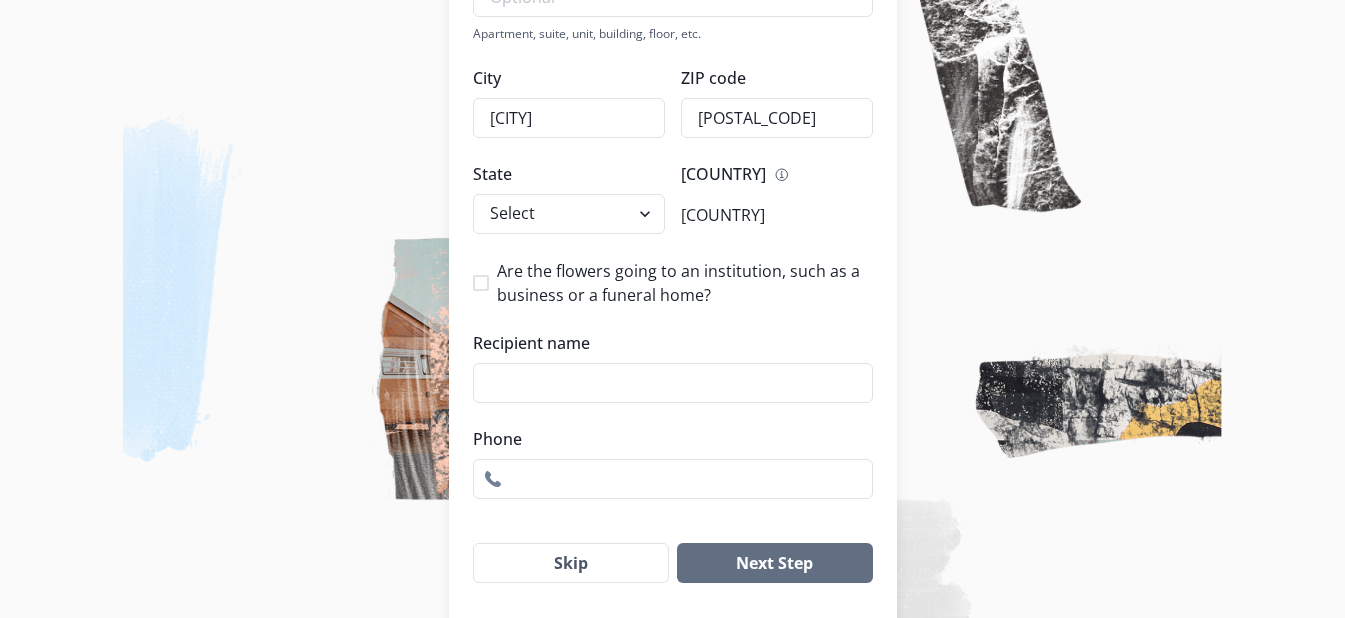 scroll, scrollTop: 614, scrollLeft: 0, axis: vertical 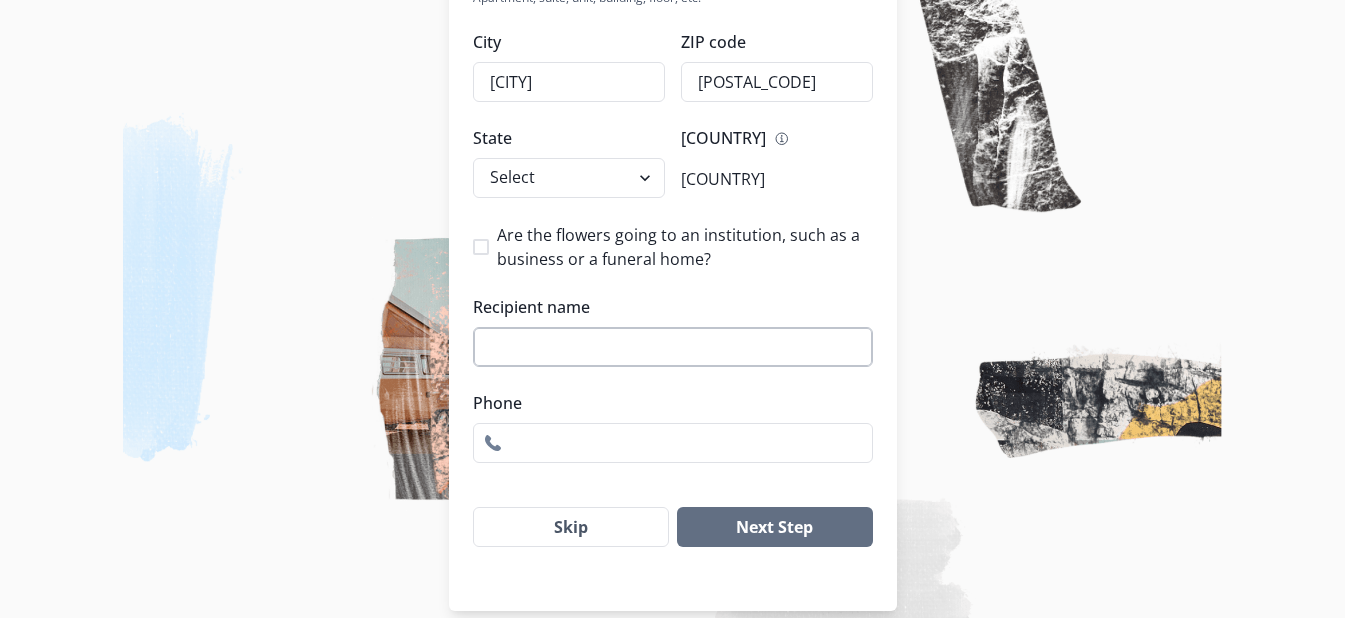 click on "Recipient name" at bounding box center (673, 347) 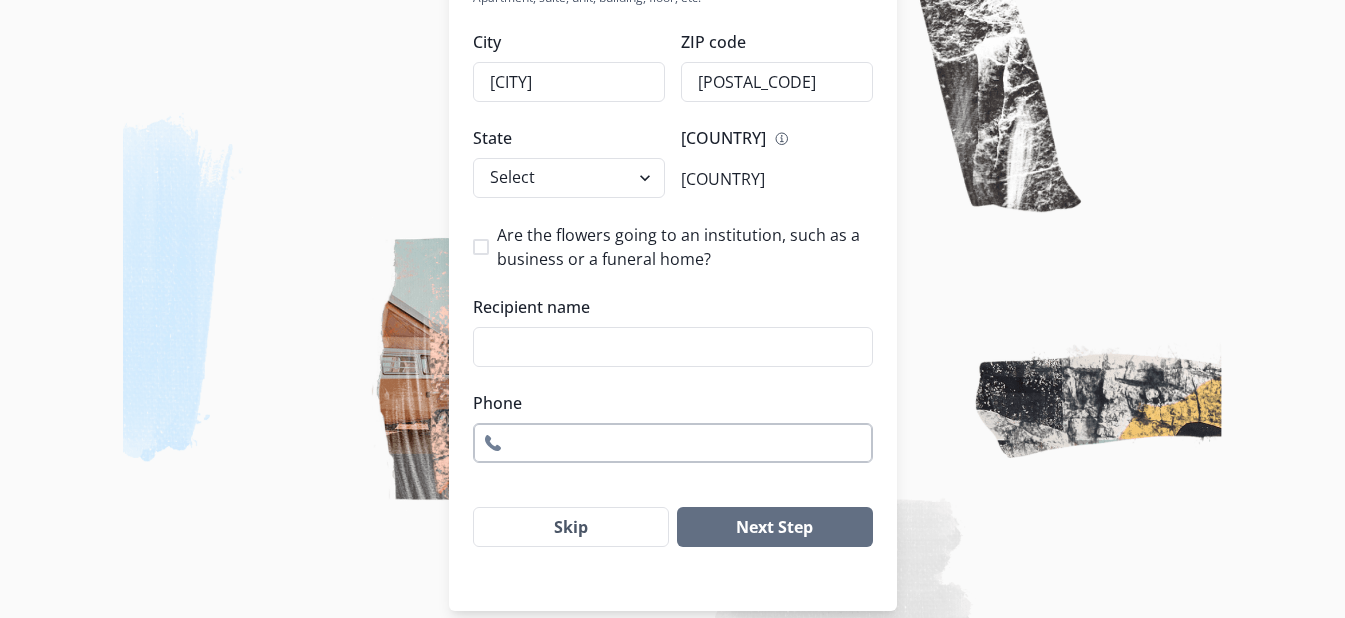 click on "Phone" at bounding box center [673, 443] 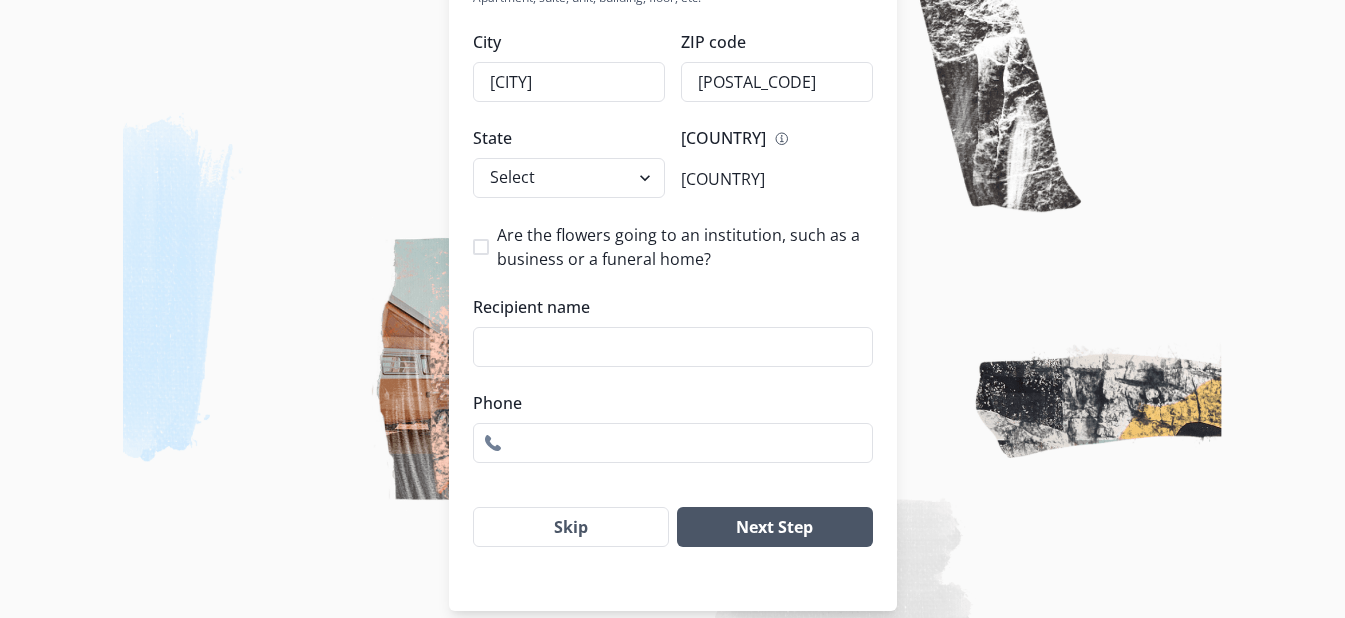 click on "Next Step" at bounding box center (774, 527) 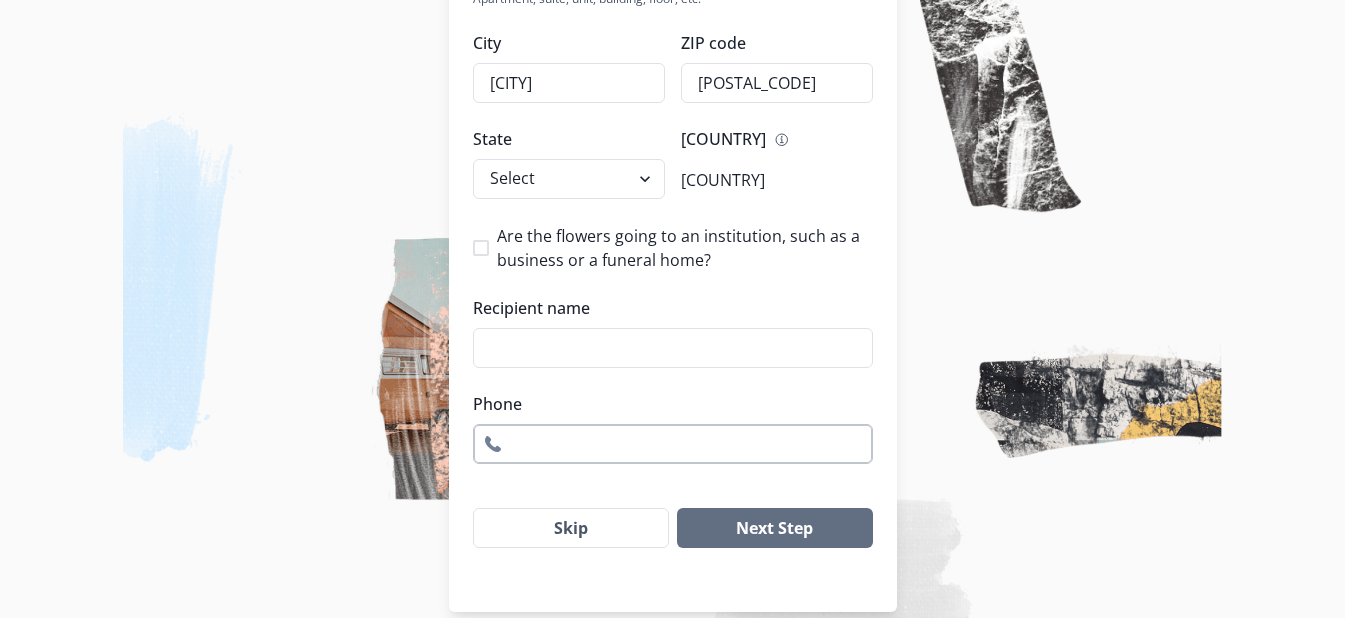 scroll, scrollTop: 614, scrollLeft: 0, axis: vertical 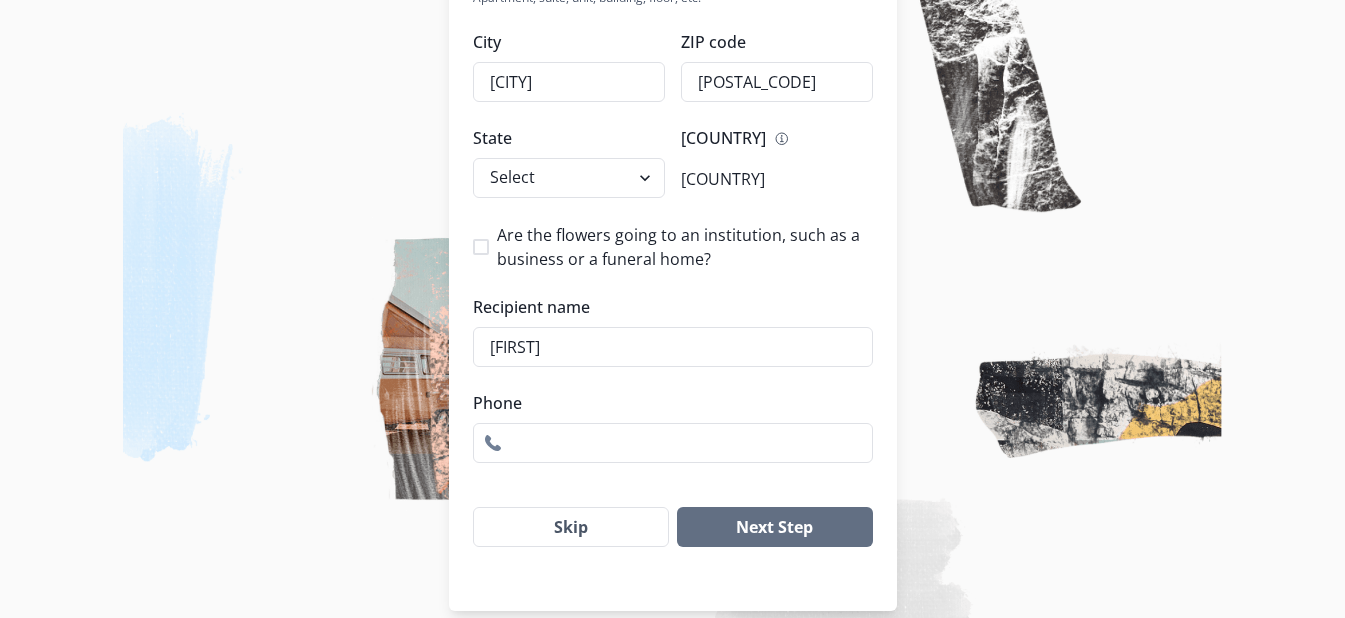 type on "[FIRST]" 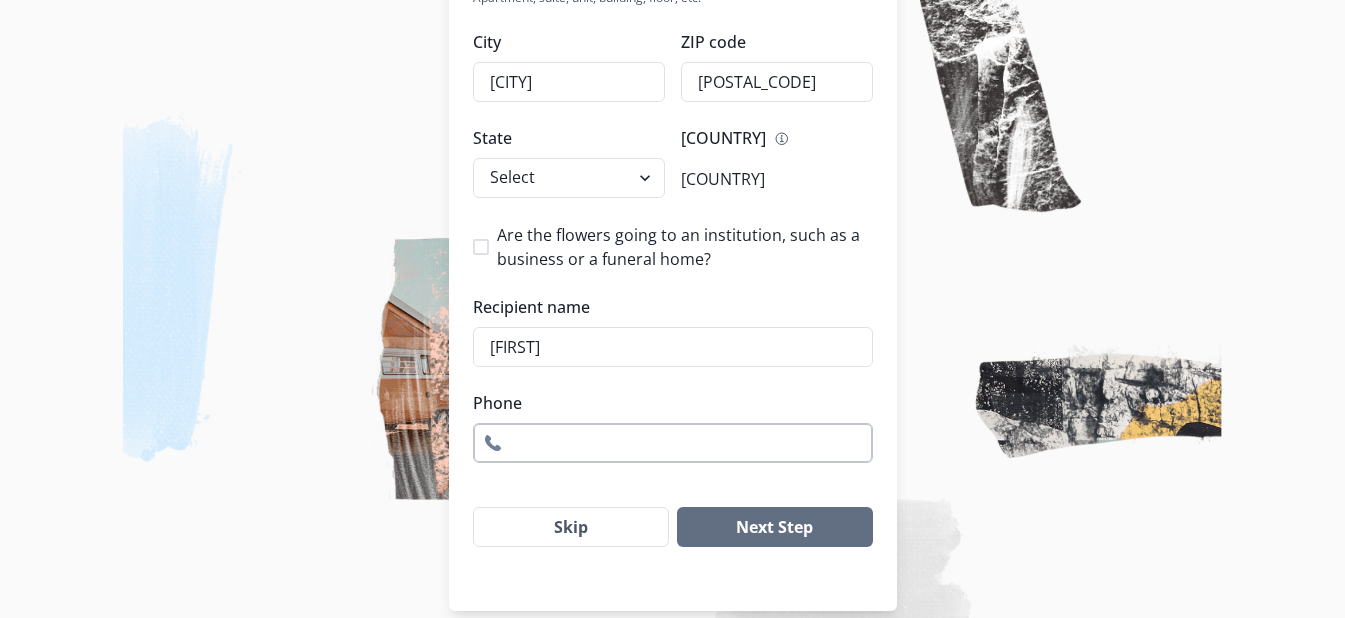 click on "Phone" at bounding box center [673, 443] 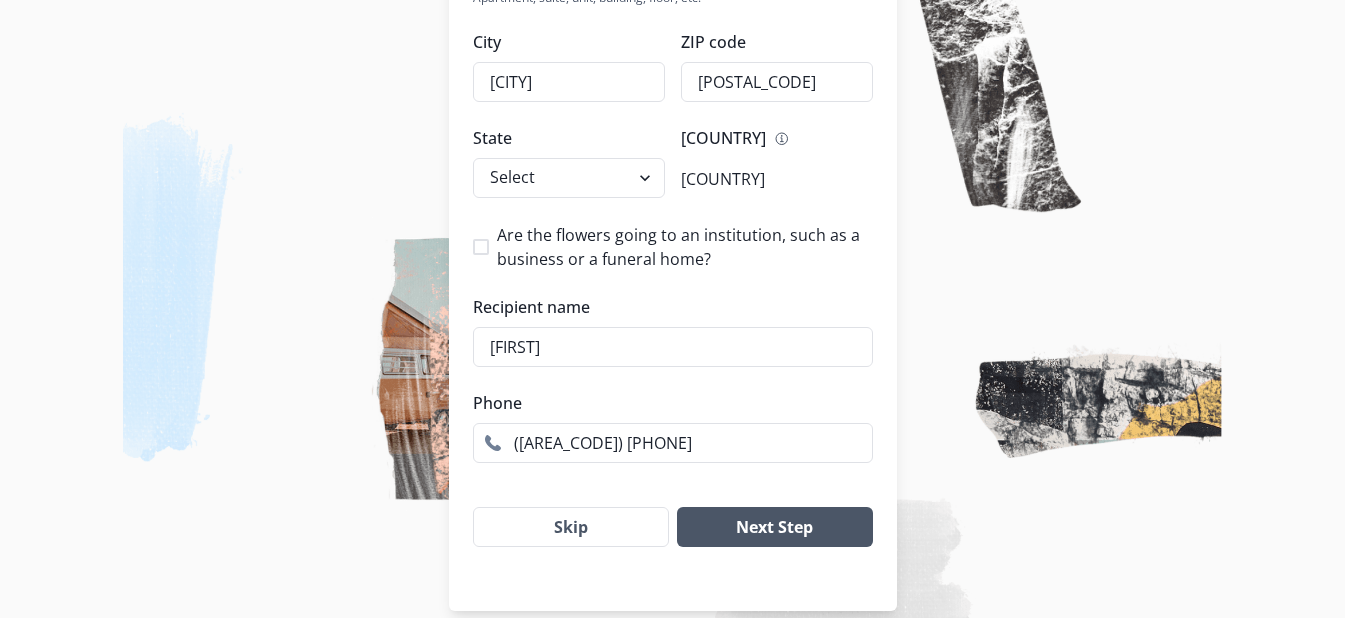 type on "([AREA_CODE]) [PHONE]" 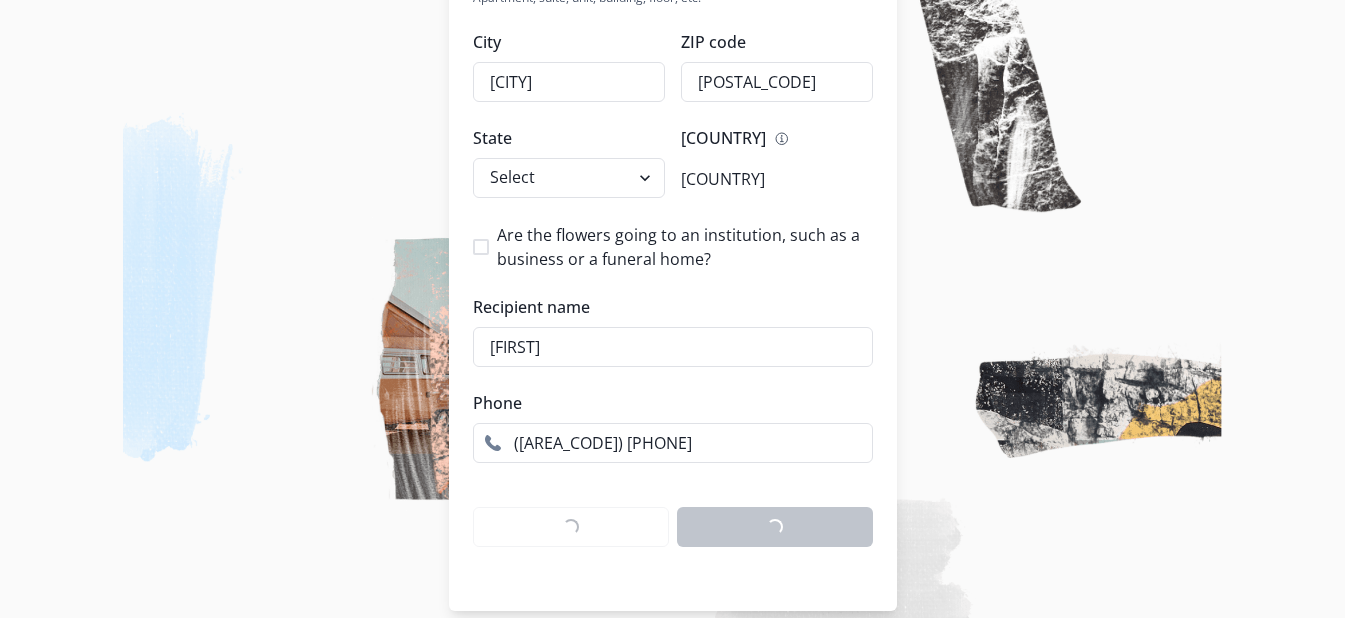 scroll, scrollTop: 214, scrollLeft: 0, axis: vertical 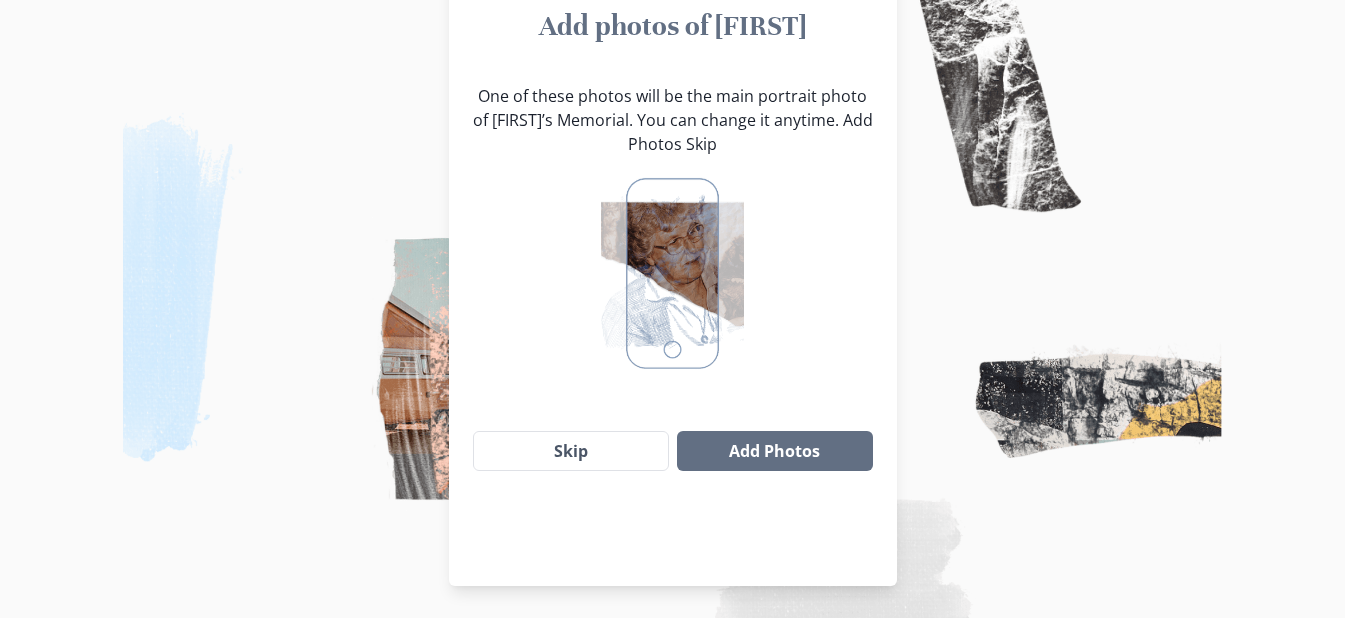 click on "One of these photos will be the main portrait photo of [FIRST]’s Memorial. You can change it anytime. Add Photos Skip" at bounding box center [673, 278] 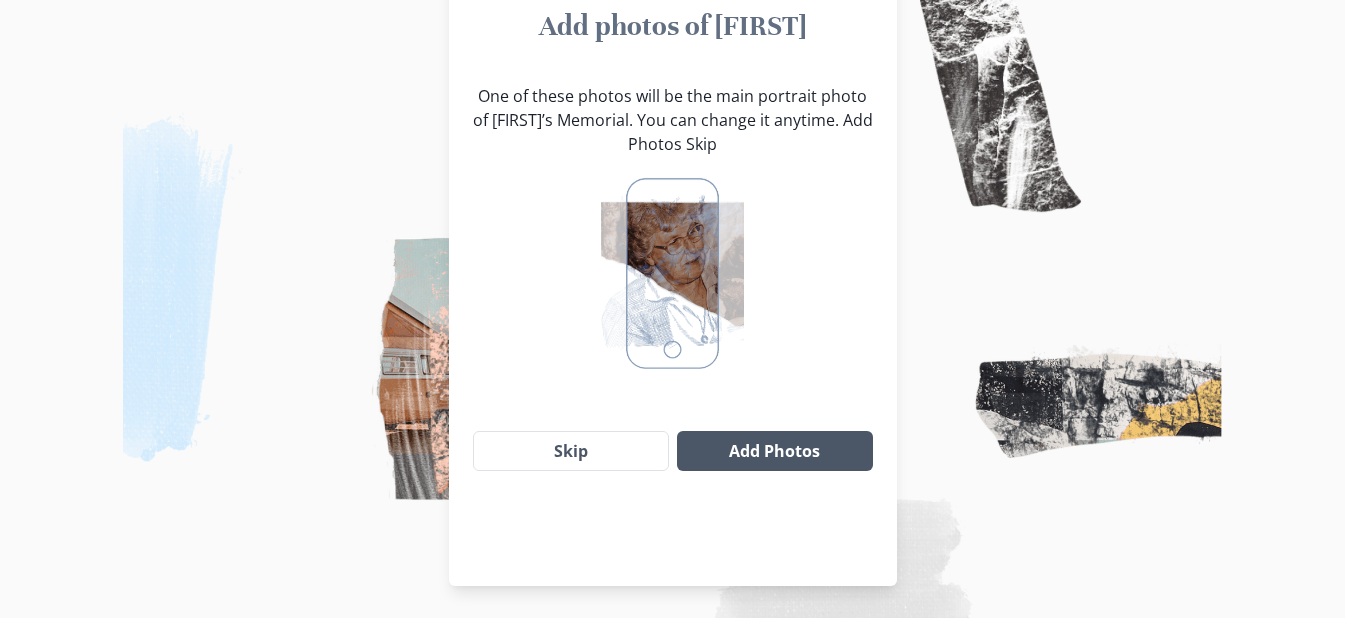 click on "Add Photos" at bounding box center [774, 451] 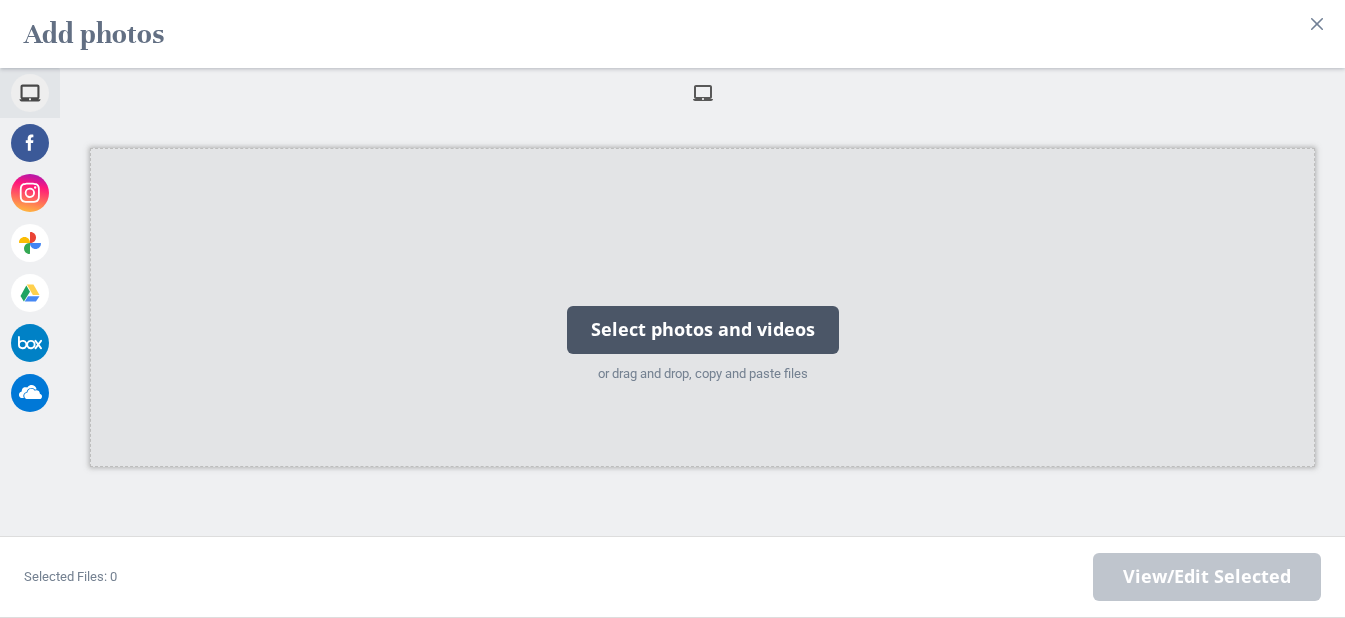 click on "Select photos and videos" at bounding box center (703, 330) 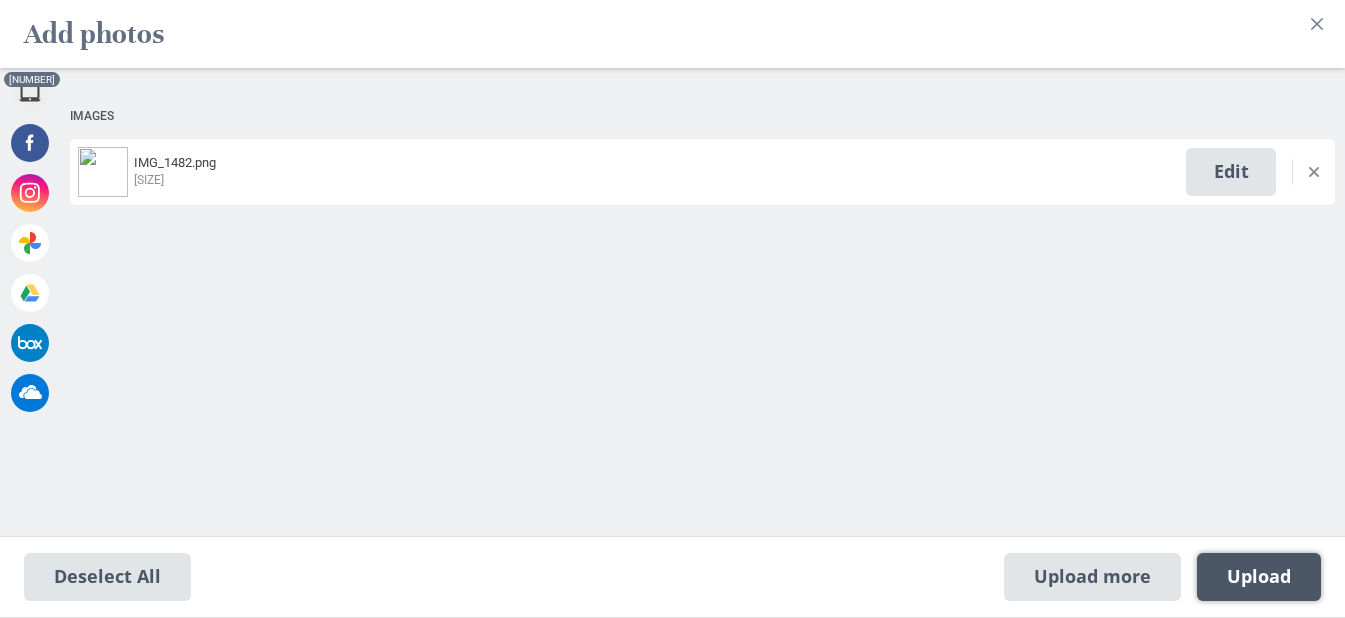 click on "Upload
[NUMBER]" at bounding box center [1259, 577] 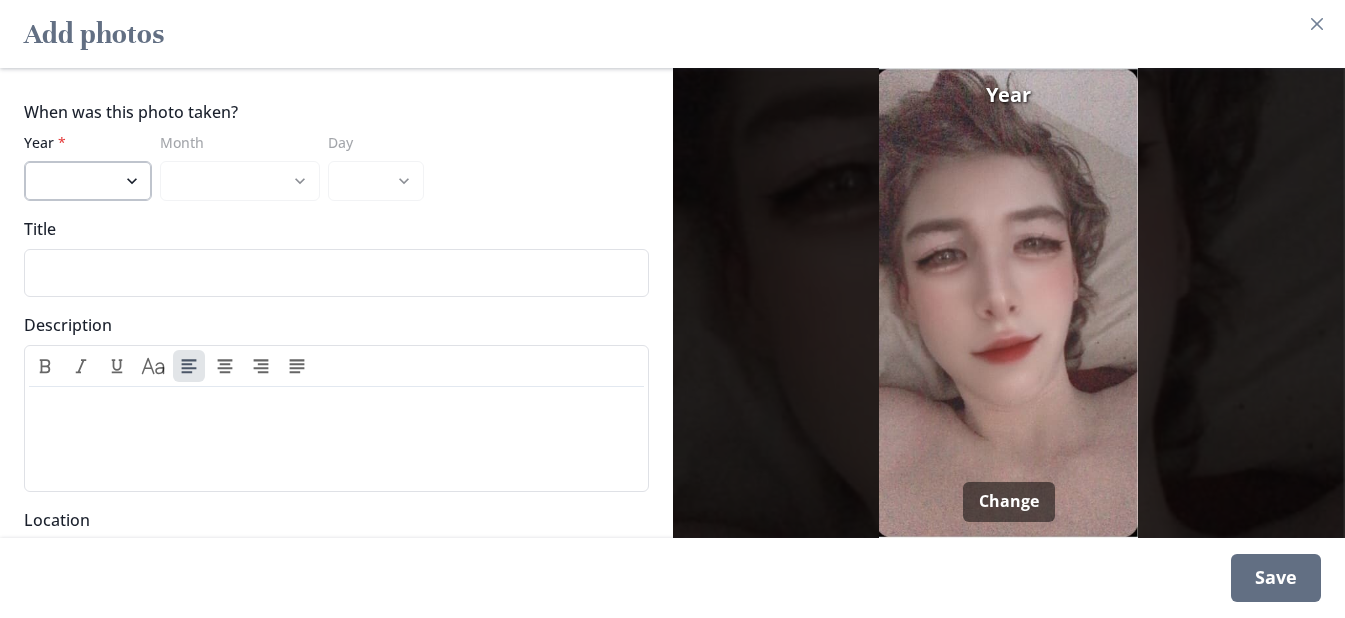 click on "2025 2024 2023 2022 2021 2020 2019 2018 2017 2016 2015 2014 2013 2012 2011 2010 2009 2008" at bounding box center [88, 181] 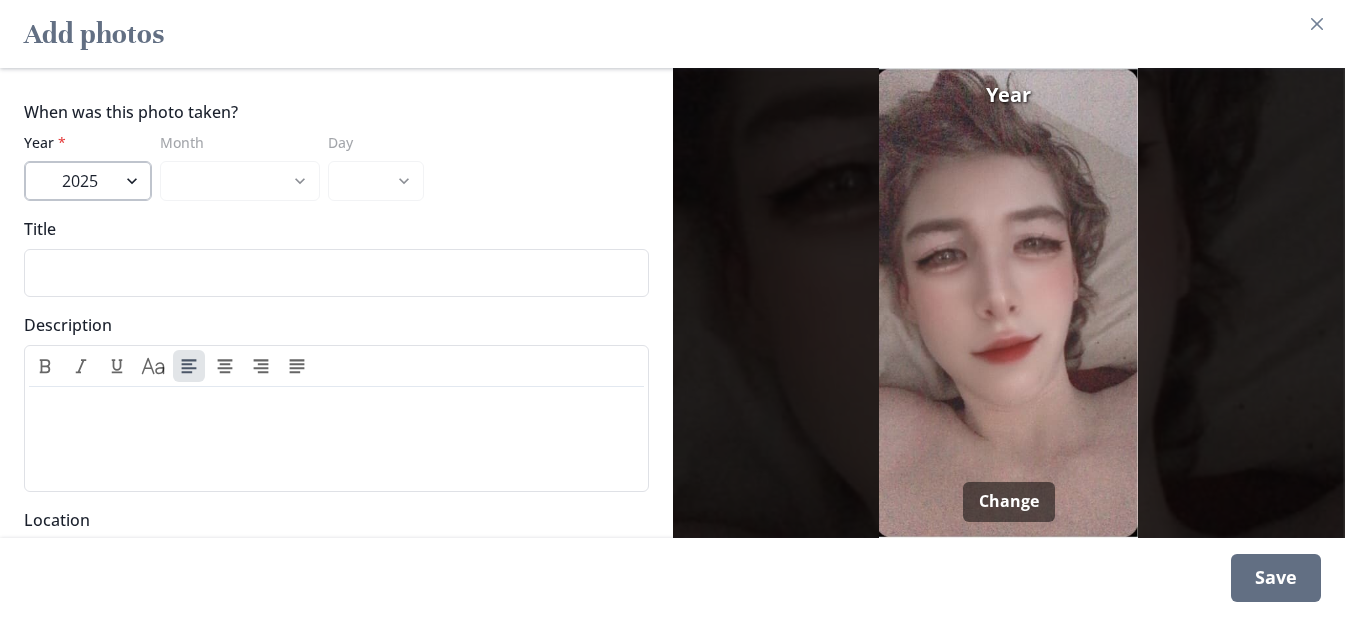 click on "2025 2024 2023 2022 2021 2020 2019 2018 2017 2016 2015 2014 2013 2012 2011 2010 2009 2008" at bounding box center [88, 181] 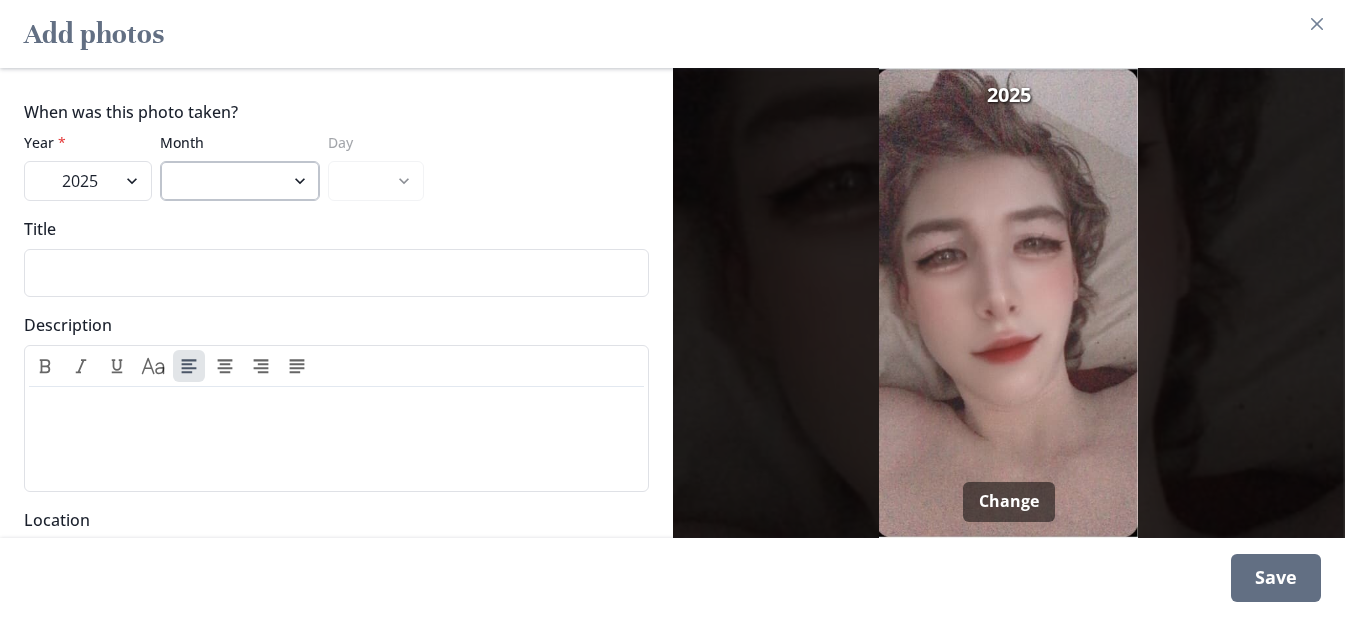 click on "January February March April May June July" at bounding box center (240, 181) 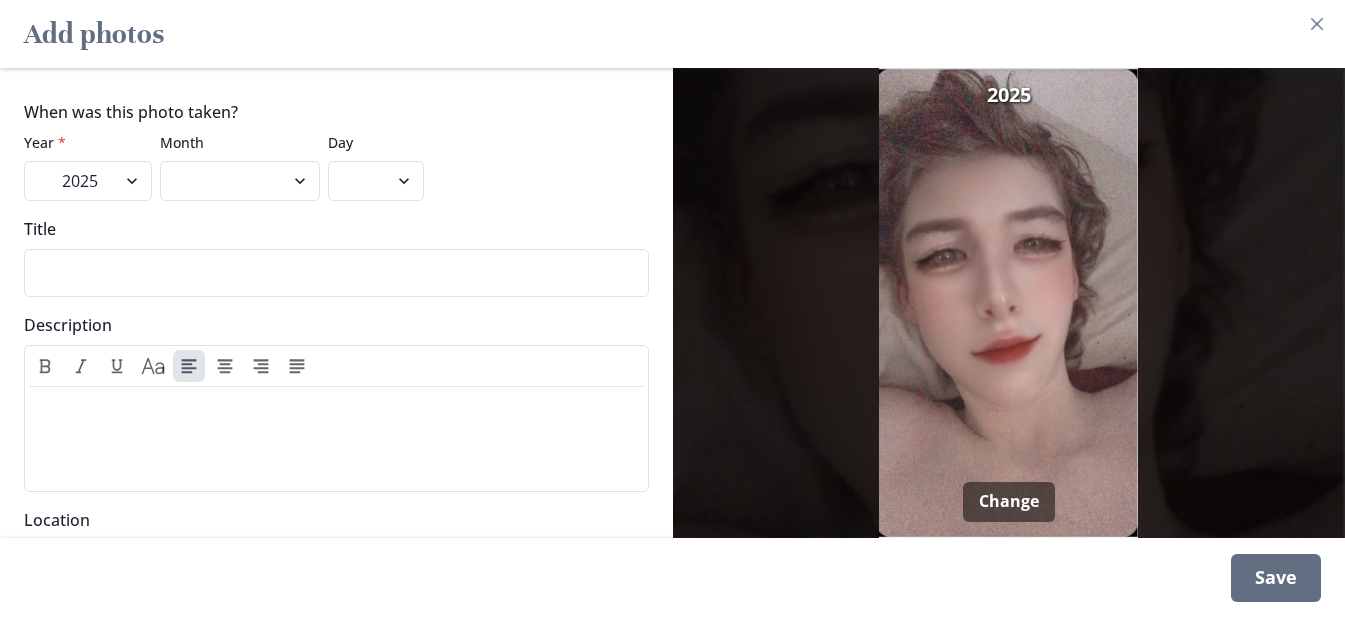 click on "Day   1 2 3 4 5 6 7 8 9 10 11 12 13 14 15 16 17 18 19 20 21 22 23 24 25 26 27 28 29 30" at bounding box center [376, 166] 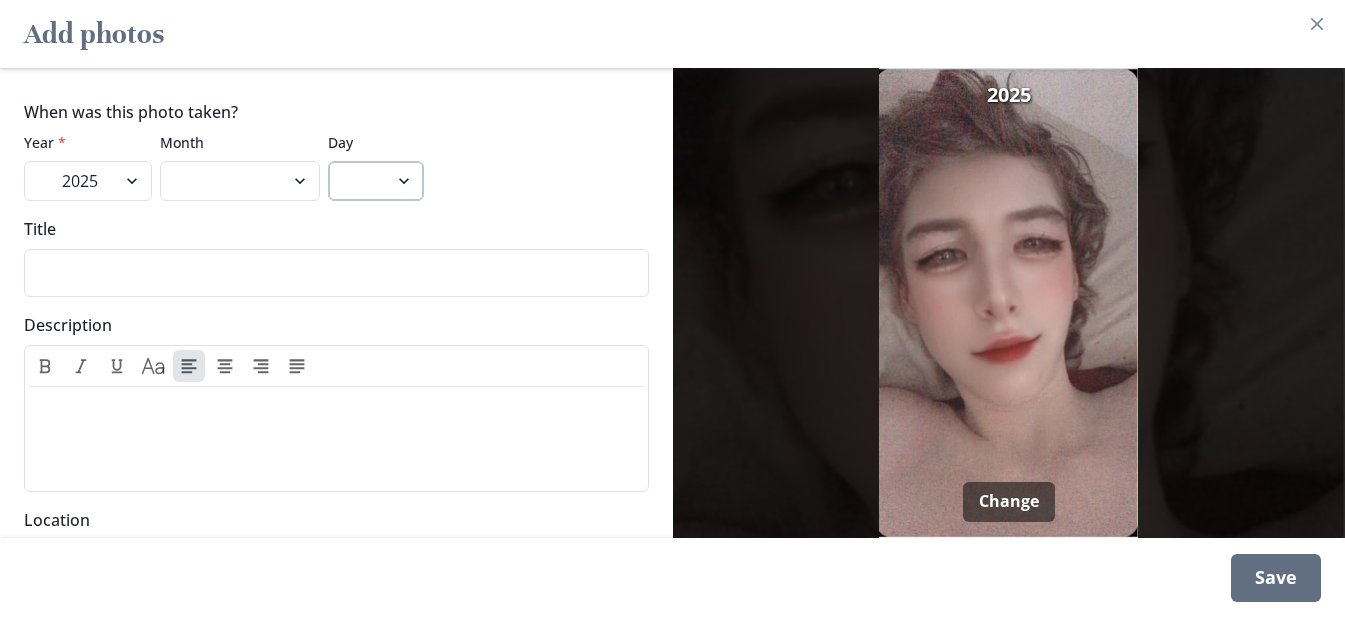 click on "1 2 3 4 5 6 7 8 9 10 11 12 13 14 15 16 17 18 19 20 21 22 23 24 25 26 27 28 29 30" at bounding box center (376, 181) 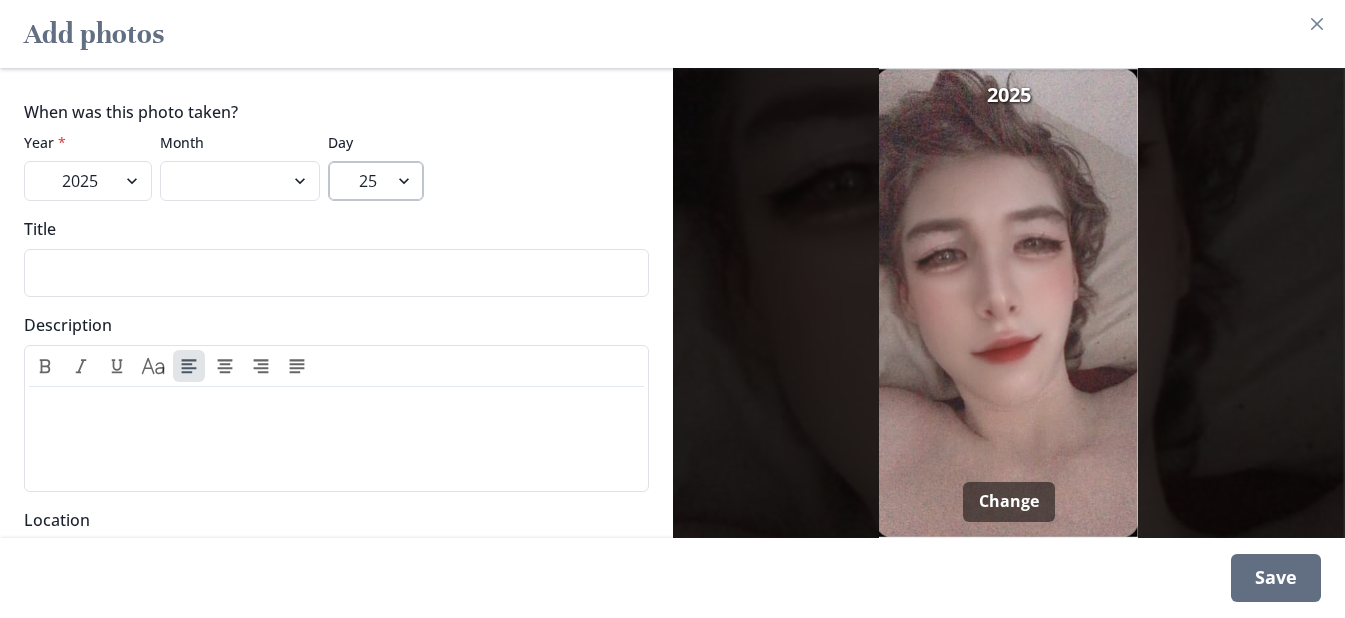 click on "1 2 3 4 5 6 7 8 9 10 11 12 13 14 15 16 17 18 19 20 21 22 23 24 25 26 27 28 29 30" at bounding box center [376, 181] 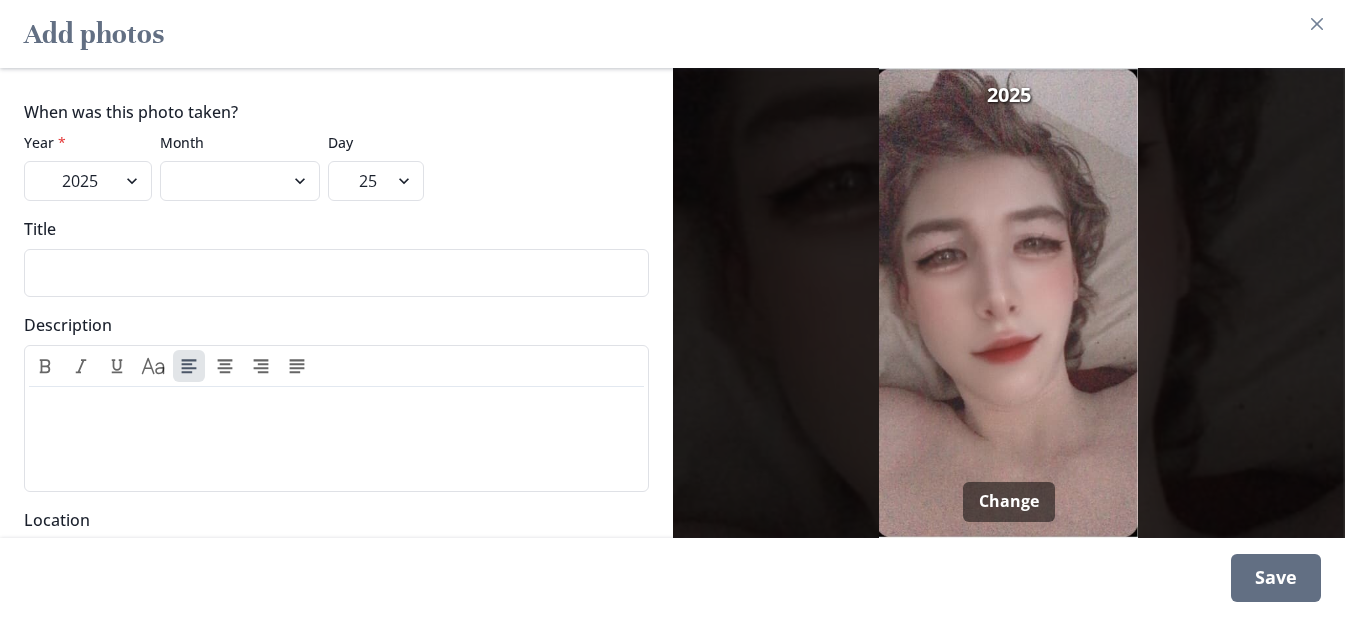 click on "When was this photo taken? Year *   2025 2024 2023 2022 2021 2020 2019 2018 2017 2016 2015 2014 2013 2012 2011 2010 2009 2008 Month   January February March April May June July Day   1 2 3 4 5 6 7 8 9 10 11 12 13 14 15 16 17 18 19 20 21 22 23 24 25 26 27 28 29 30 Title Description Text Caps Location Location Set as memorial portrait photo." at bounding box center (336, 303) 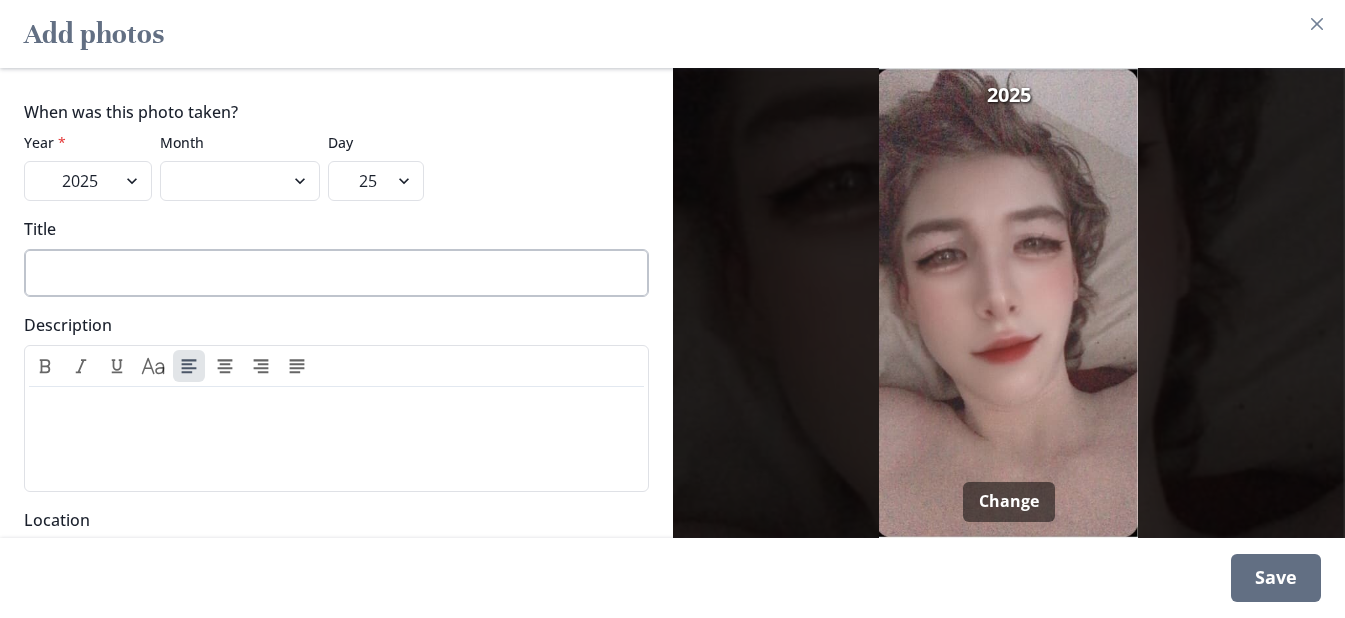 click on "Title" at bounding box center [336, 273] 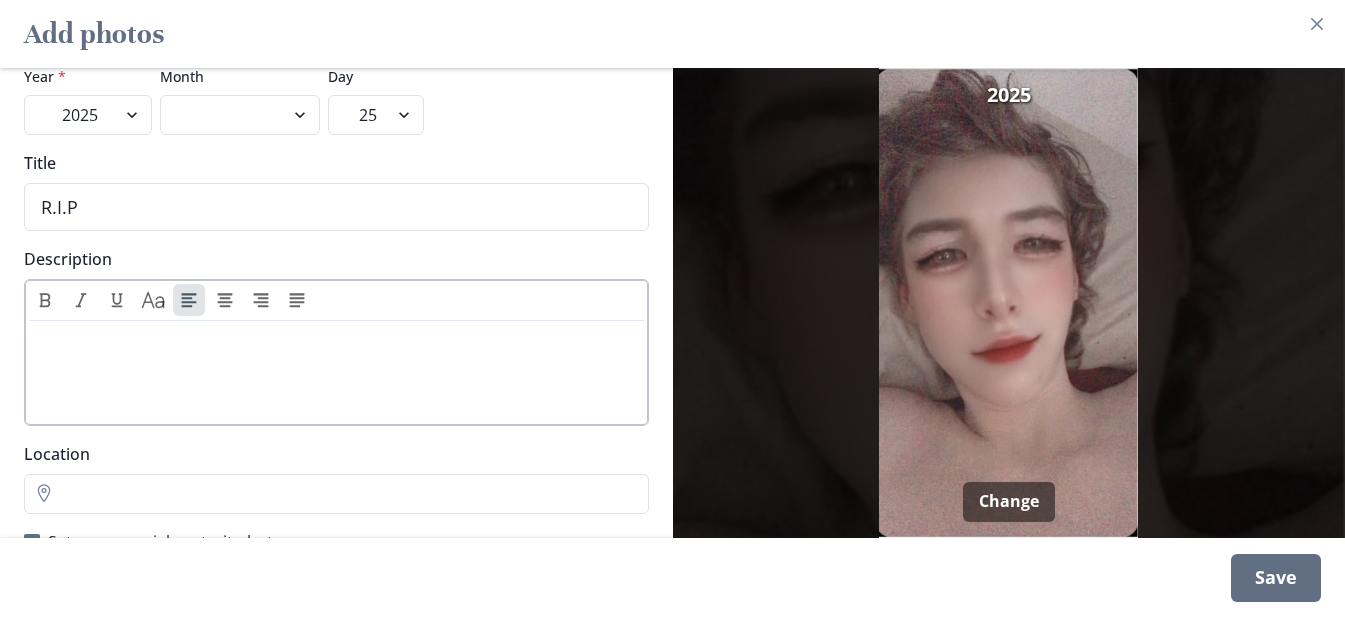scroll, scrollTop: 99, scrollLeft: 0, axis: vertical 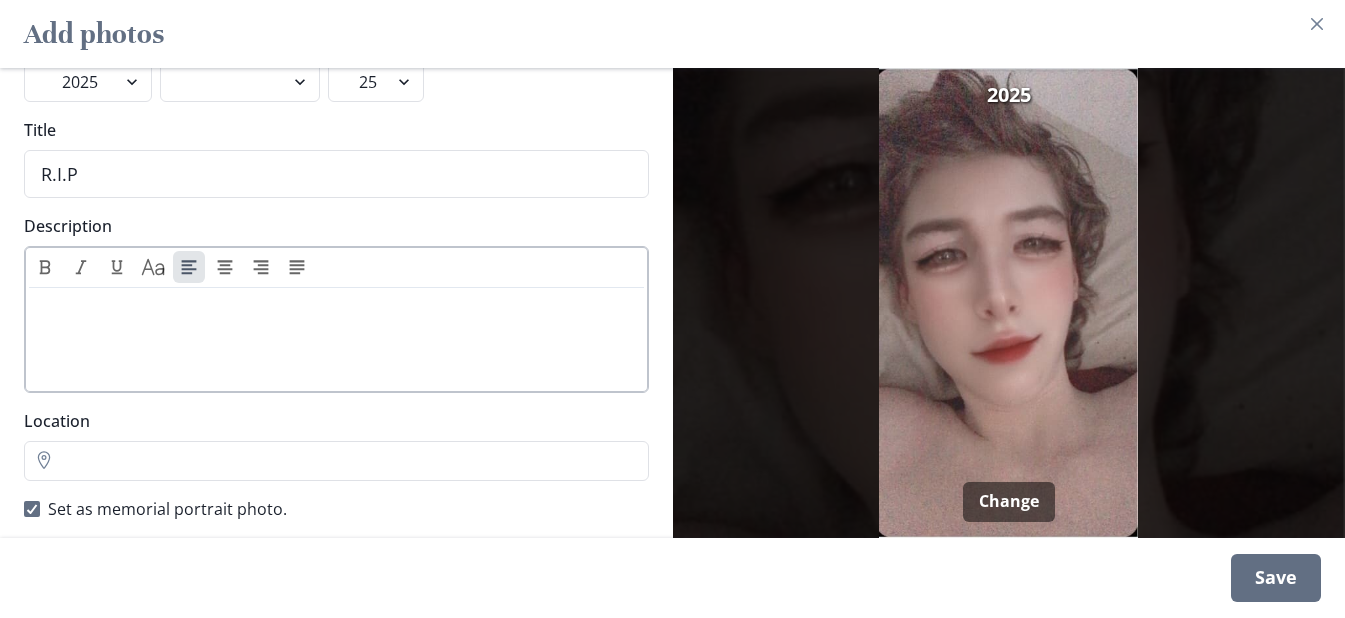type on "R.I.P" 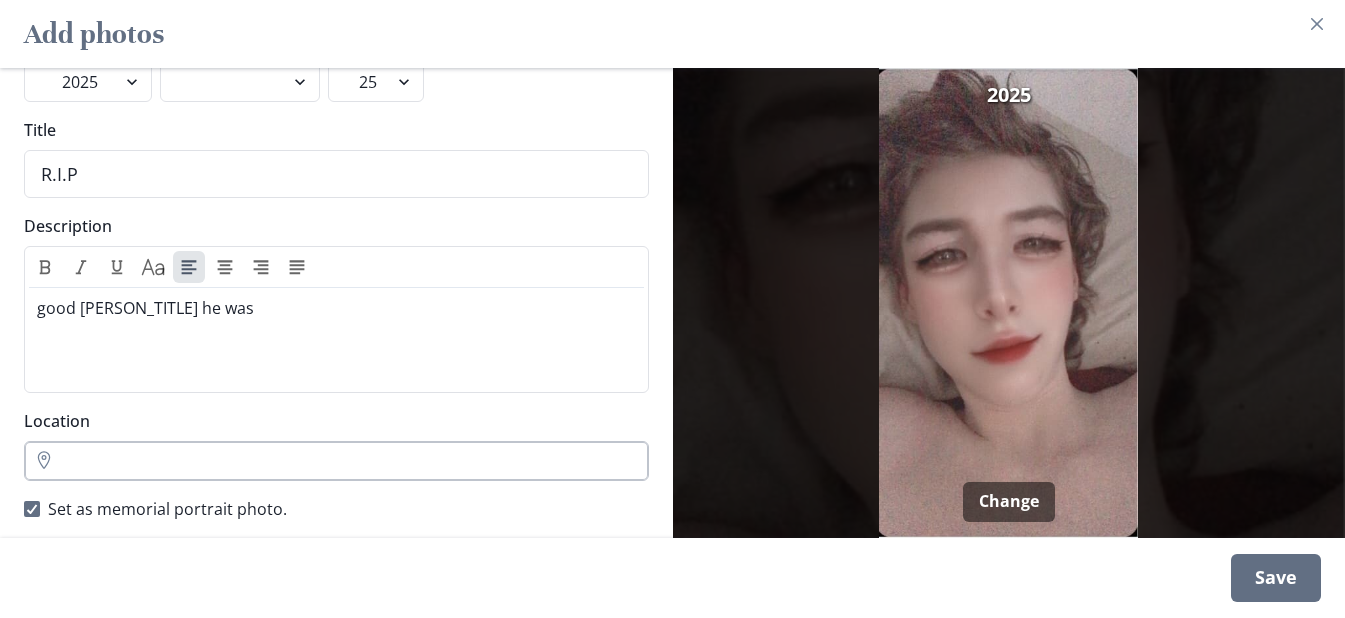 click on "Location" at bounding box center (336, 461) 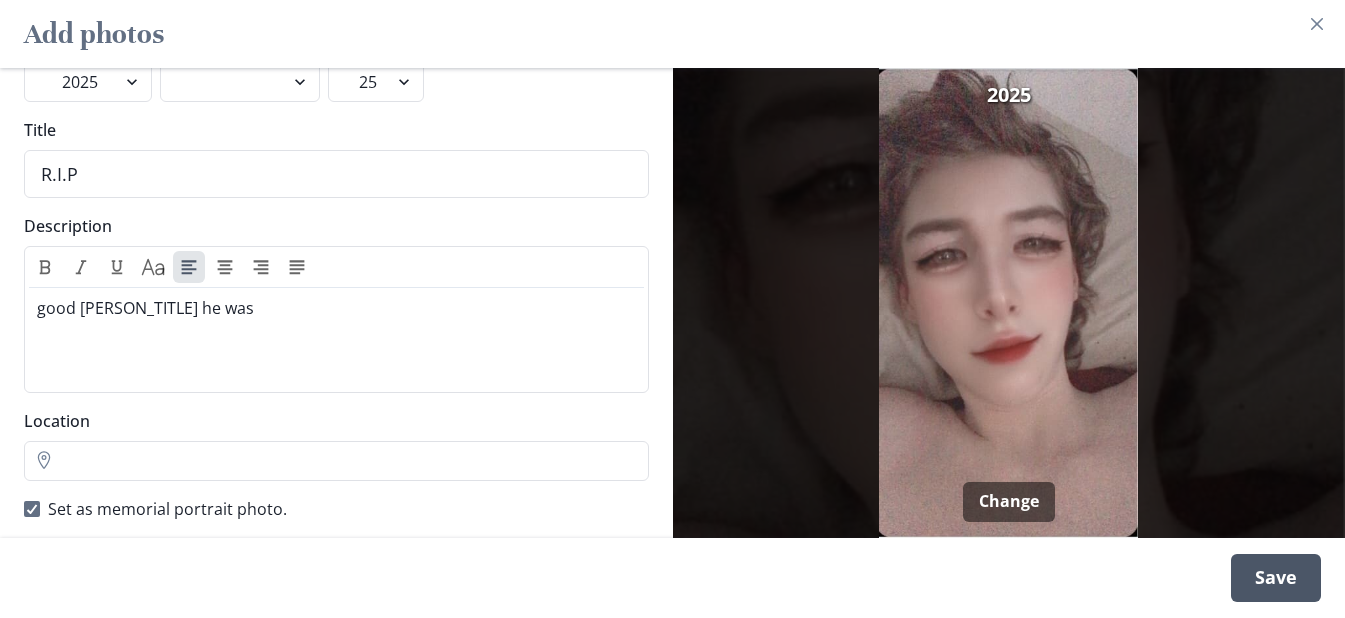 click on "Save" at bounding box center [1276, 578] 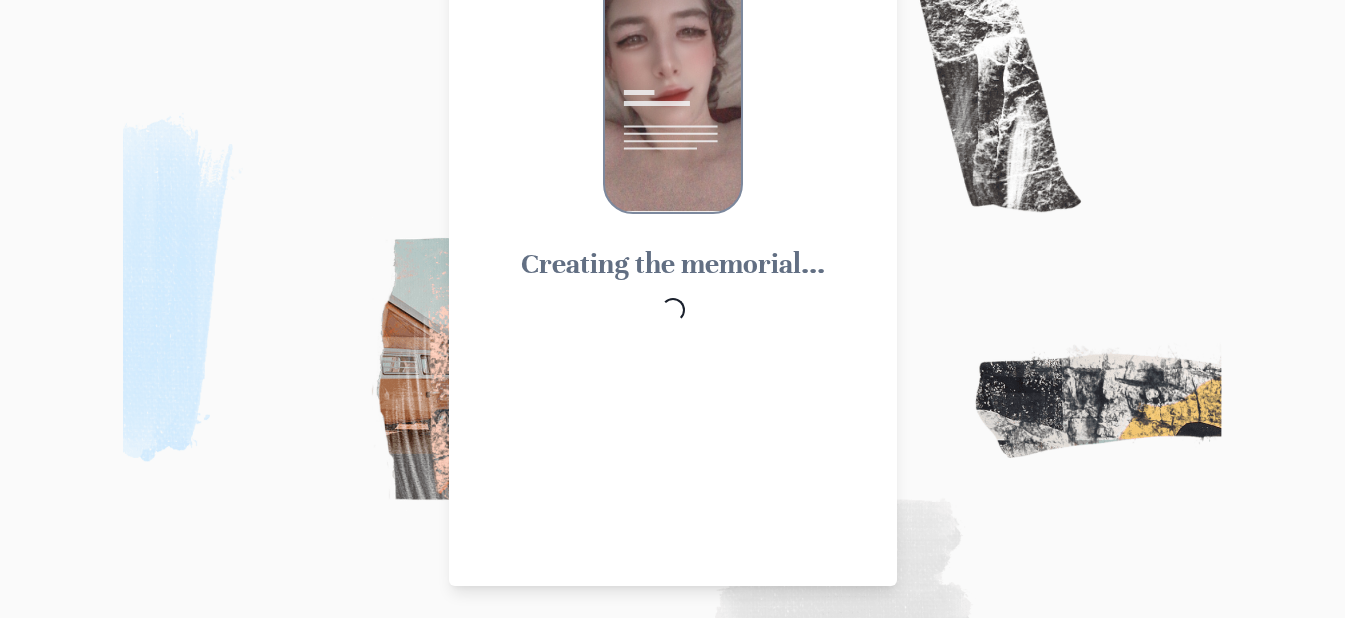 scroll, scrollTop: 88, scrollLeft: 0, axis: vertical 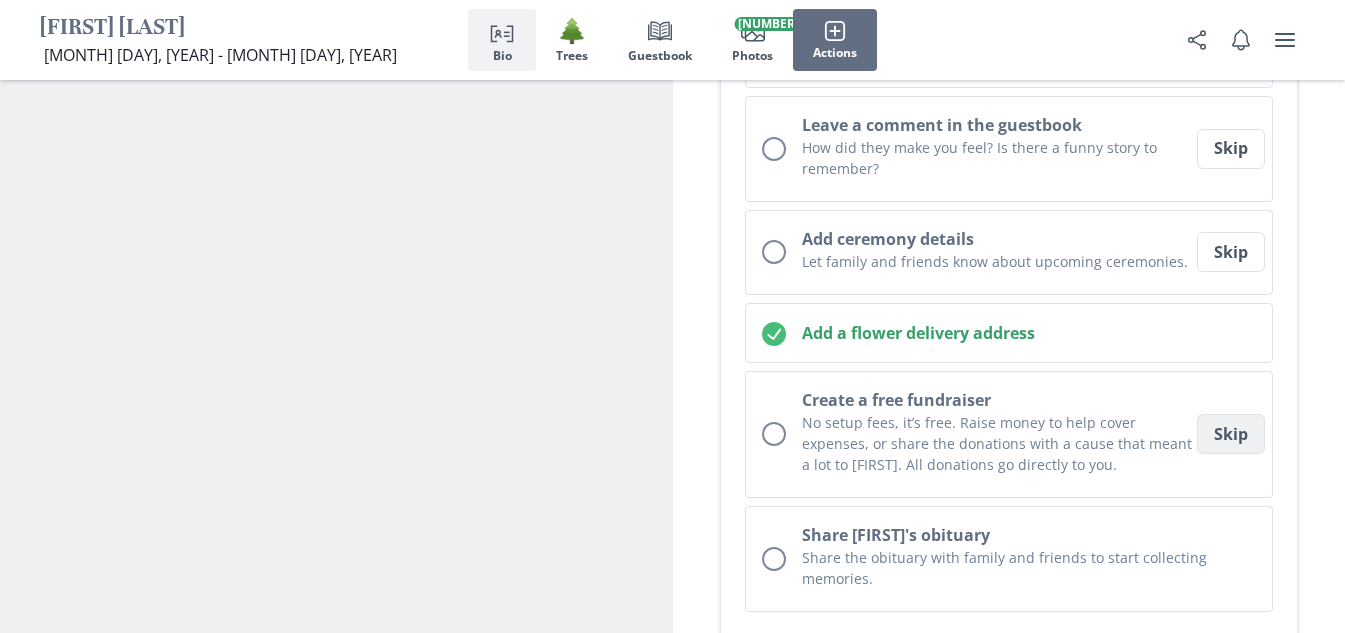 click on "Skip" at bounding box center [1231, 149] 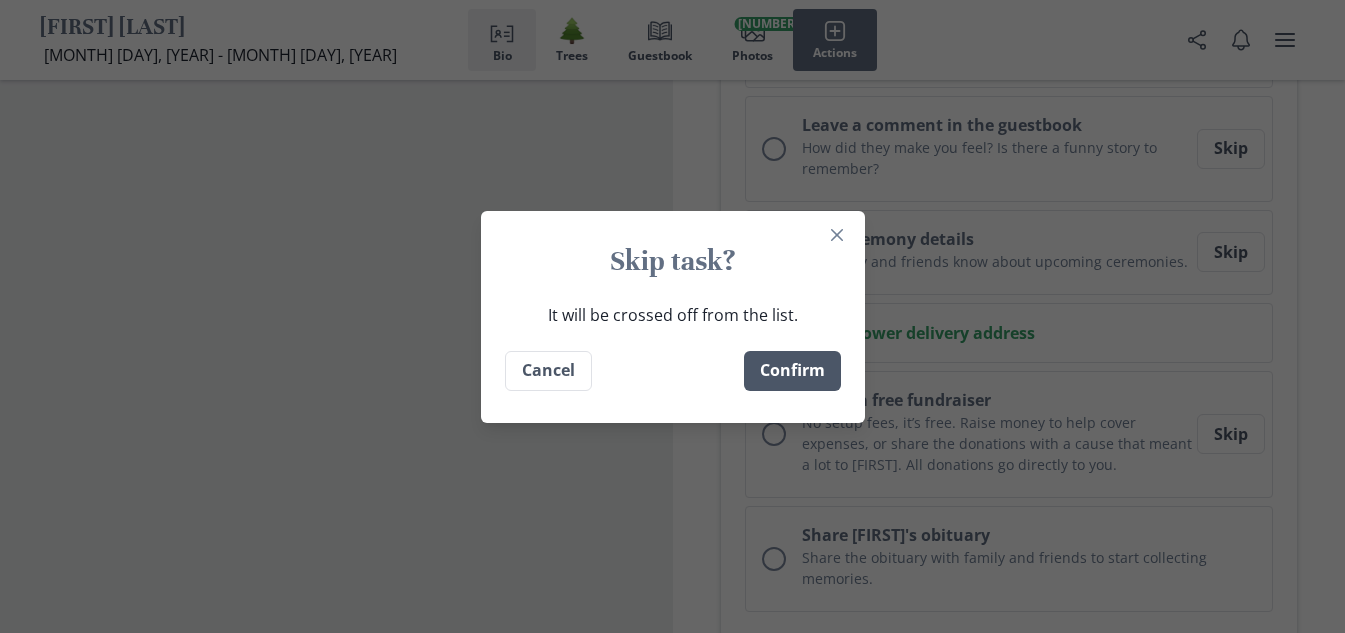click on "Confirm" at bounding box center (792, 371) 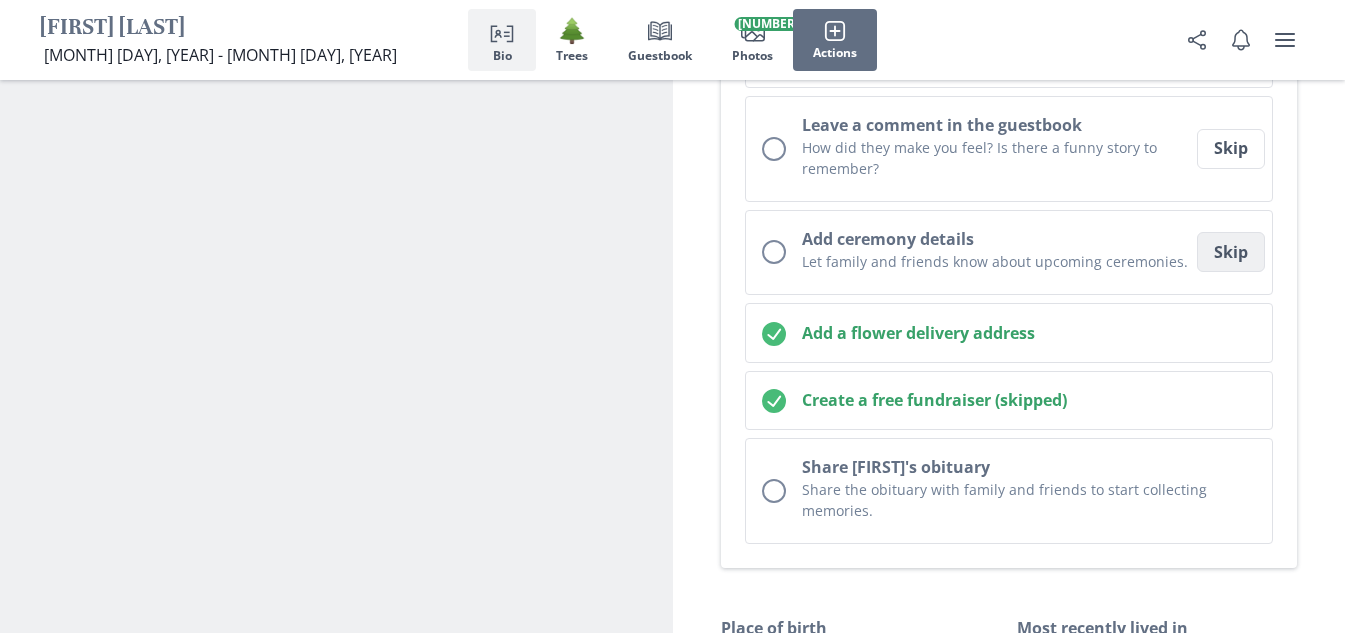 click on "Skip" at bounding box center (1231, 149) 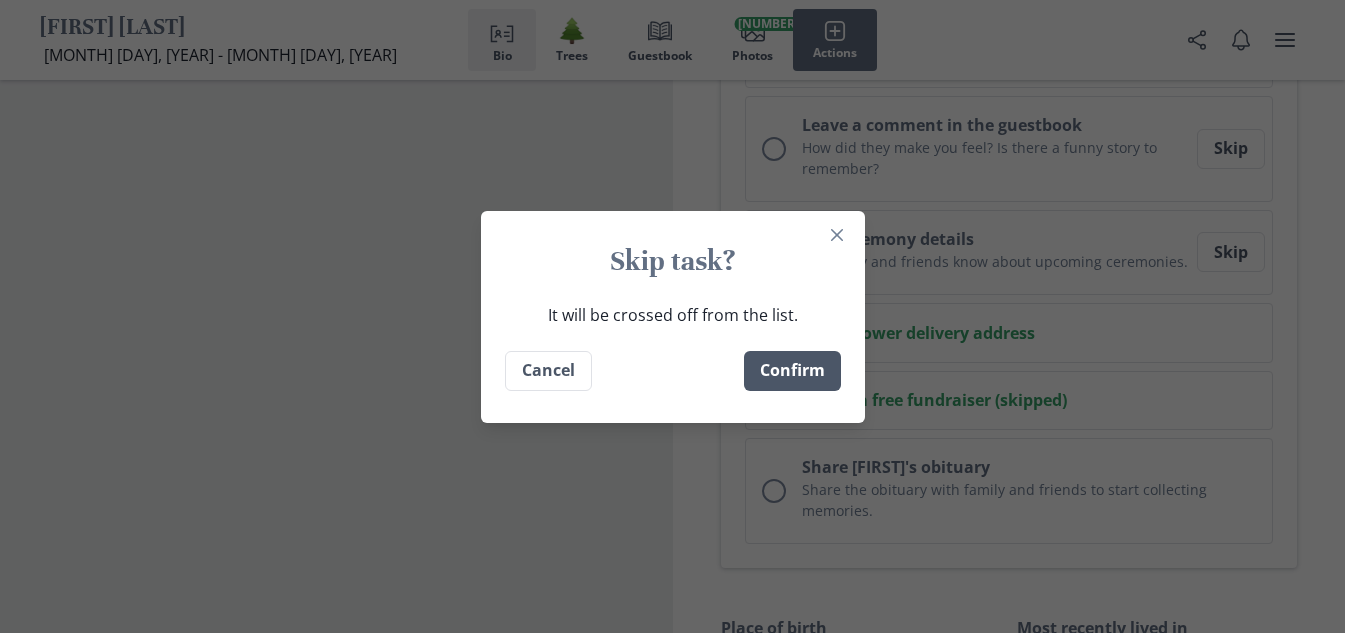 click on "Confirm" at bounding box center [792, 371] 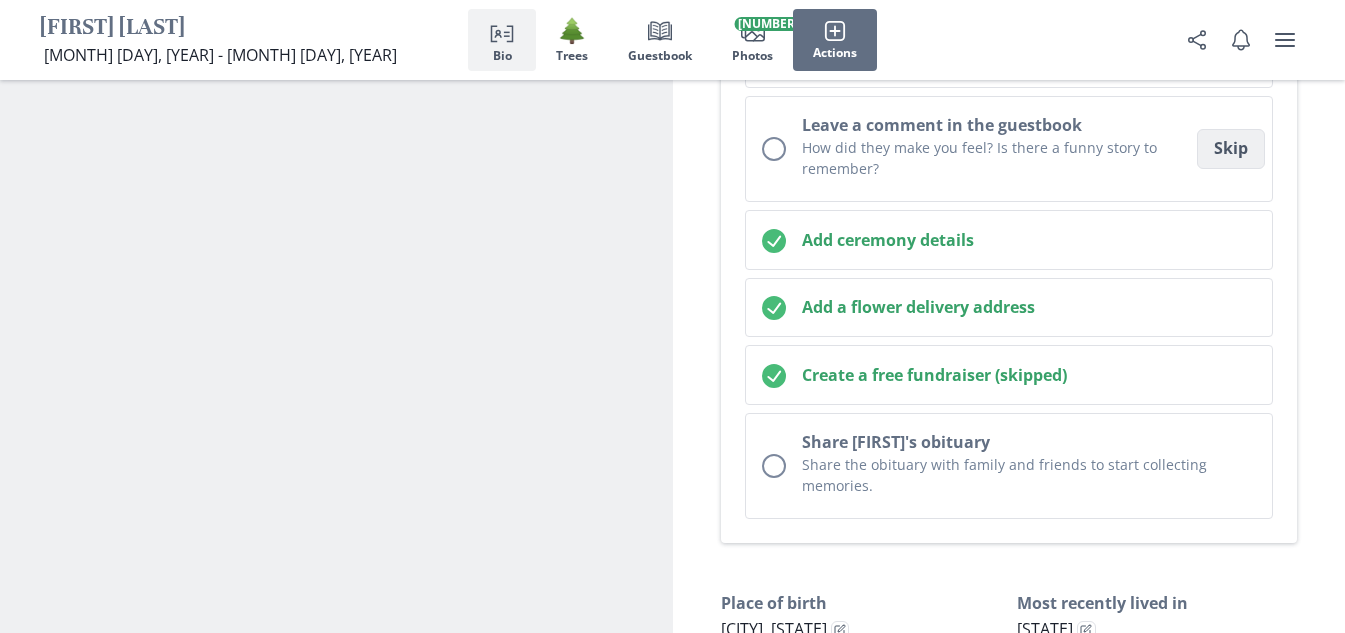 click on "Skip" at bounding box center [1231, 149] 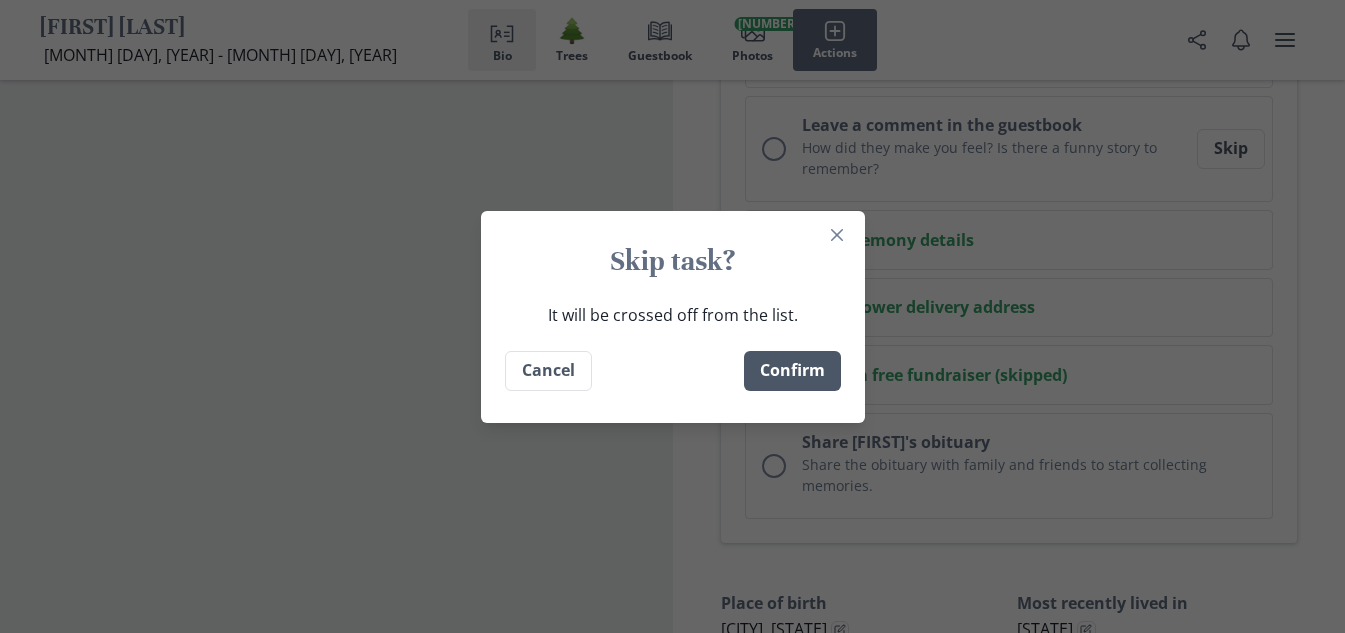 click on "Confirm" at bounding box center [792, 371] 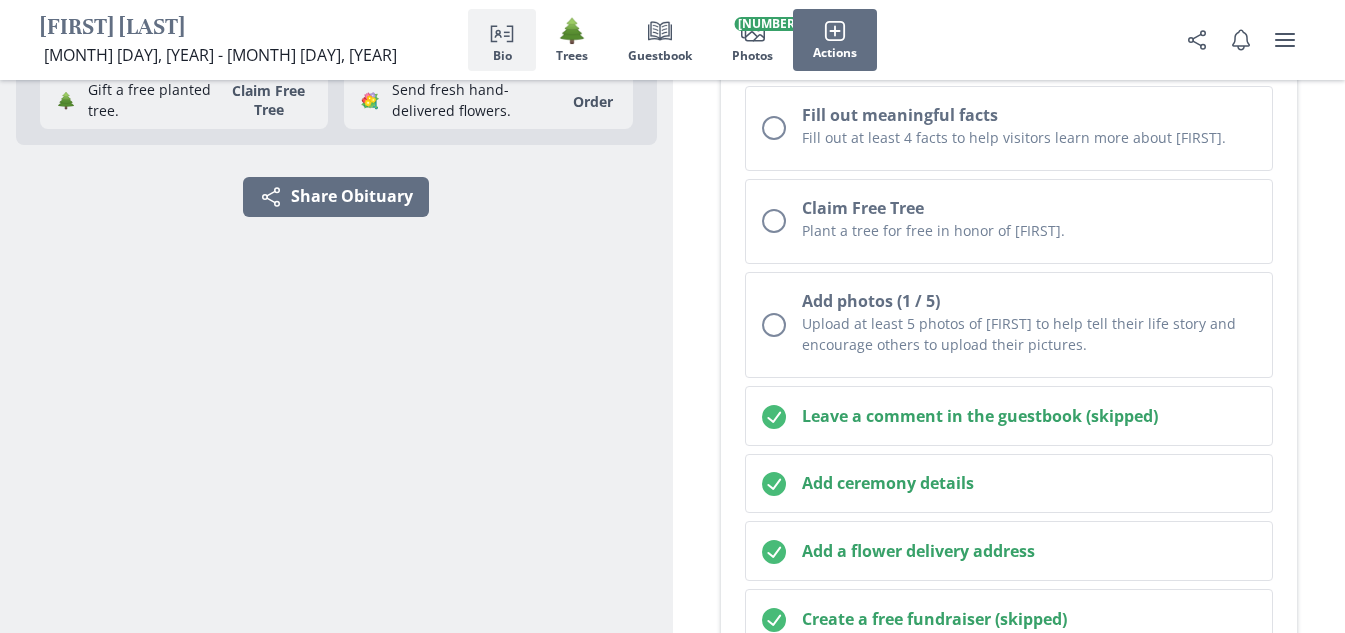 scroll, scrollTop: 400, scrollLeft: 0, axis: vertical 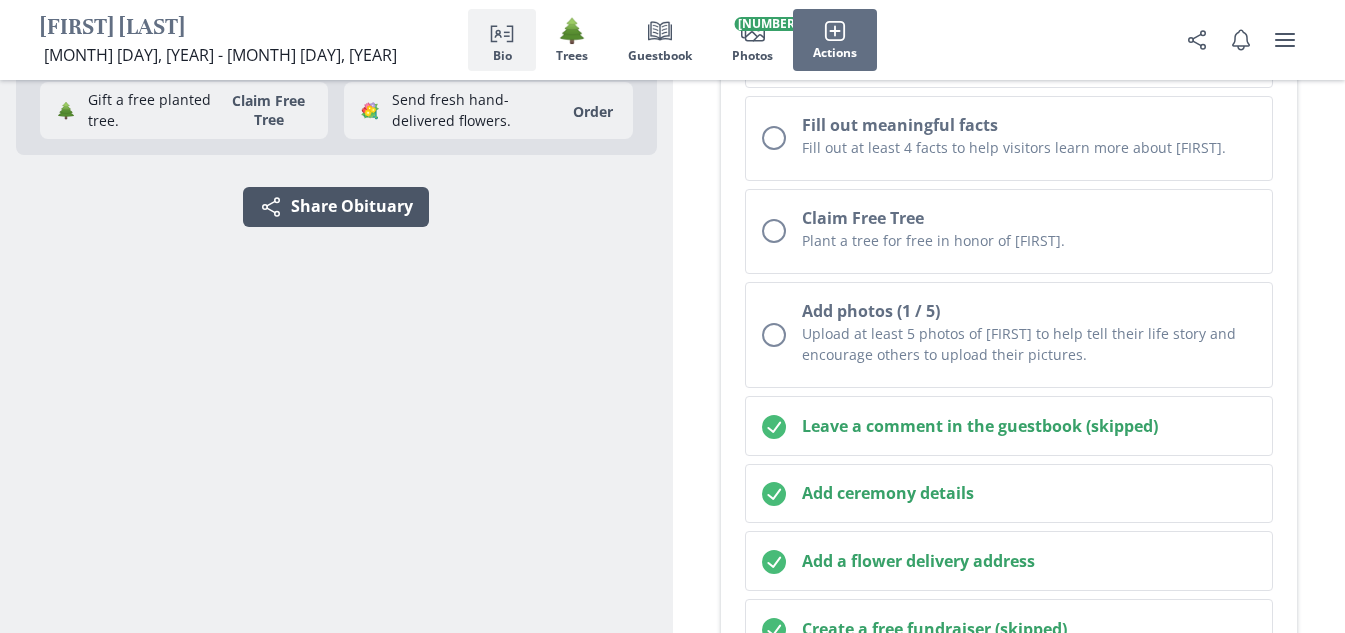 click on "Share Share Obituary" at bounding box center (336, 207) 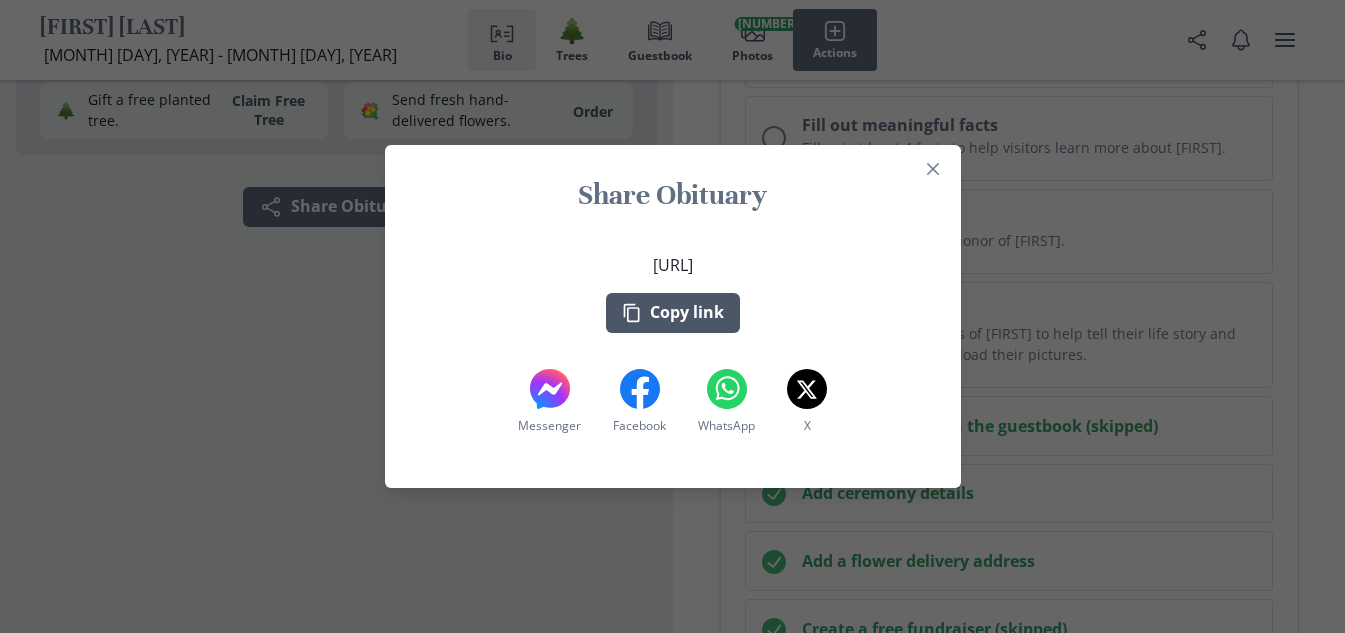 click on "Copy link" at bounding box center (673, 313) 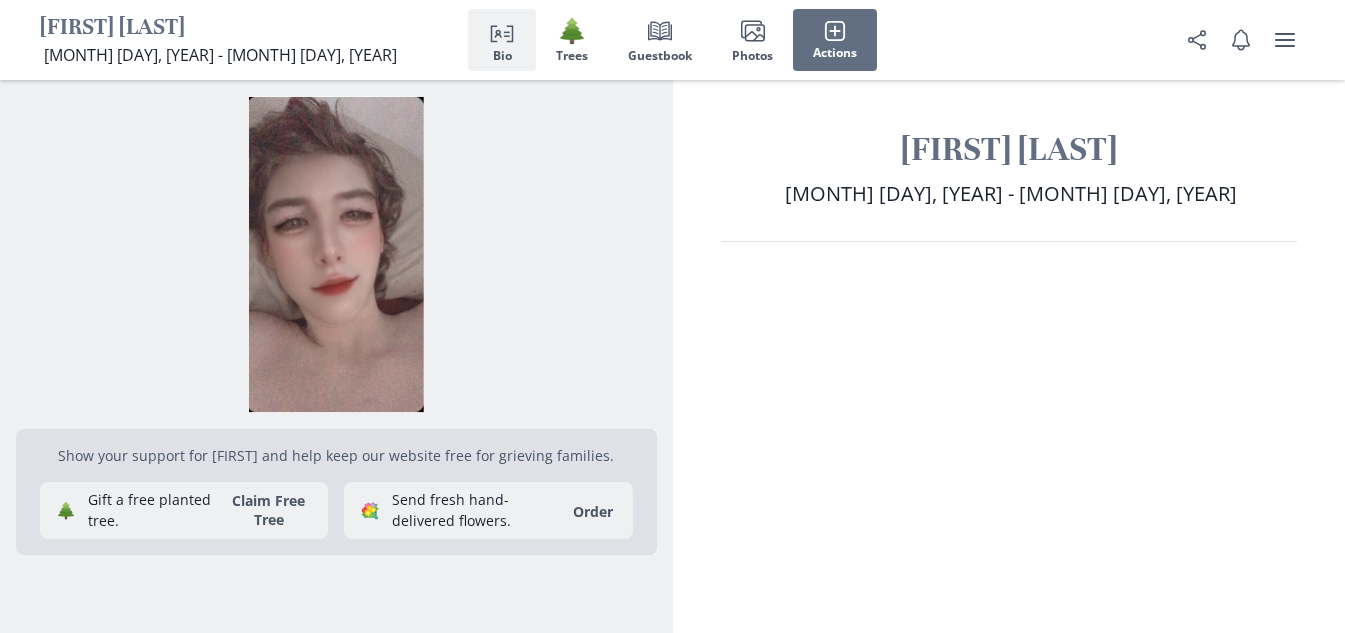 scroll, scrollTop: 0, scrollLeft: 0, axis: both 